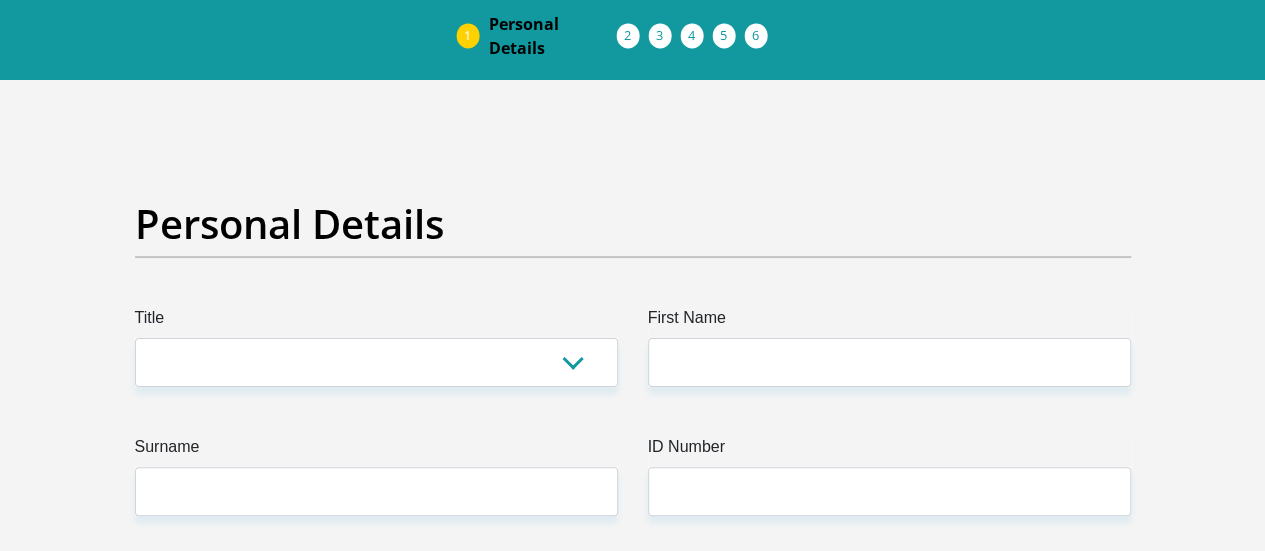 scroll, scrollTop: 100, scrollLeft: 0, axis: vertical 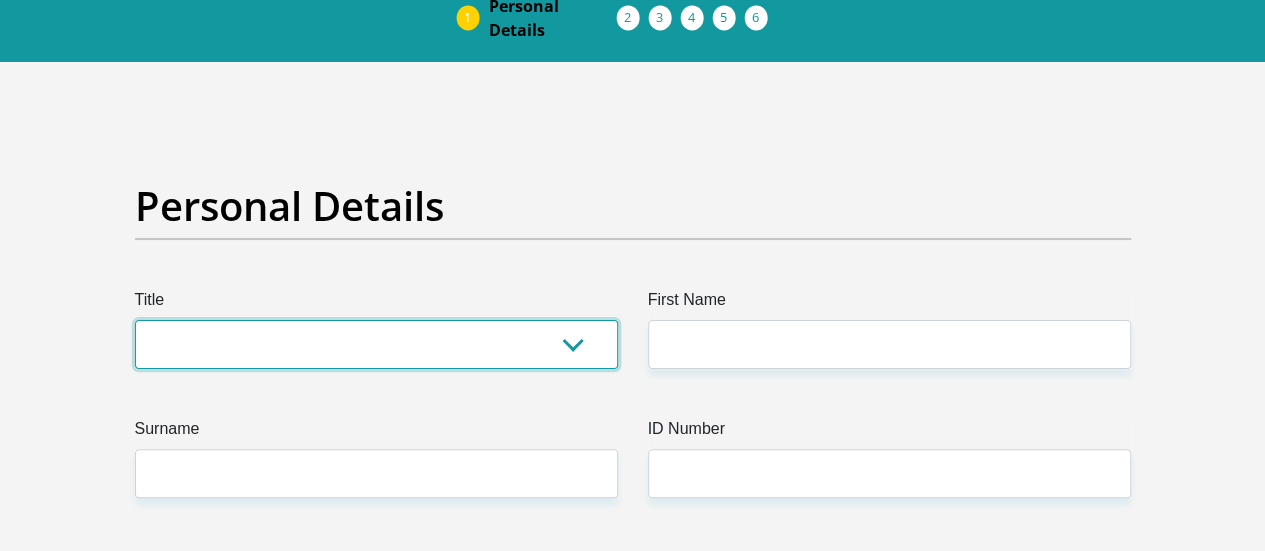 click on "Mr
Ms
Mrs
Dr
Other" at bounding box center [376, 344] 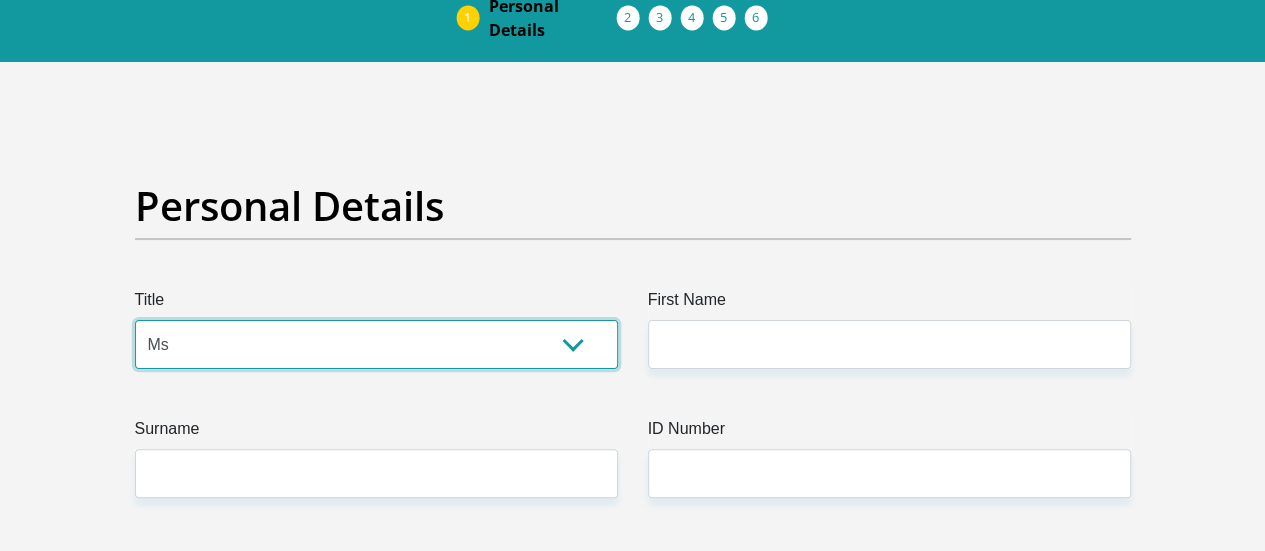 click on "Mr
Ms
Mrs
Dr
Other" at bounding box center [376, 344] 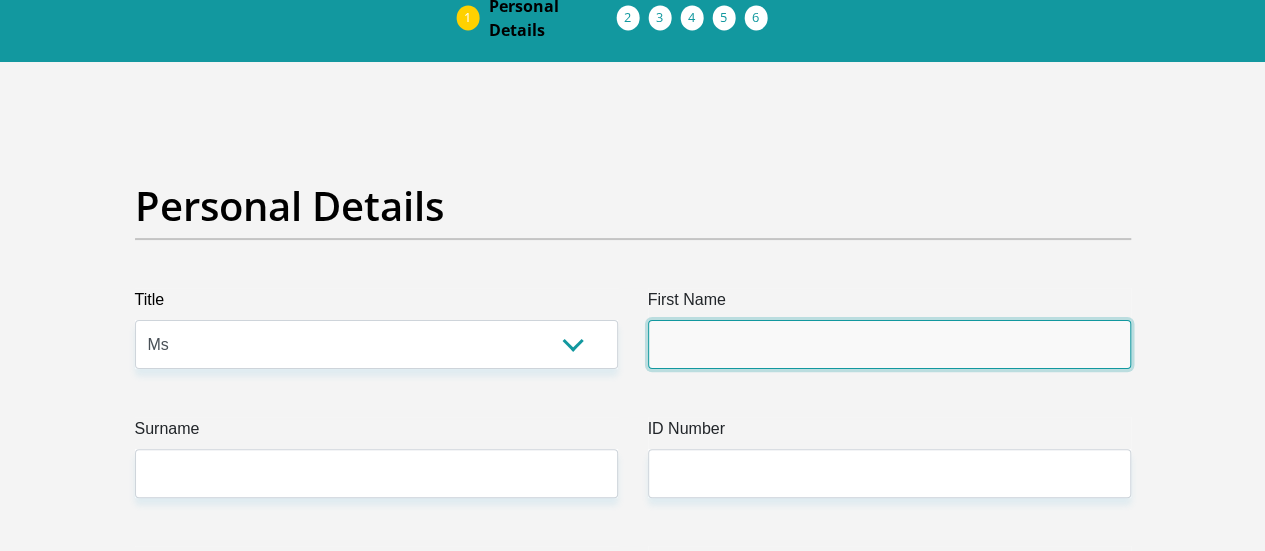 click on "First Name" at bounding box center (889, 344) 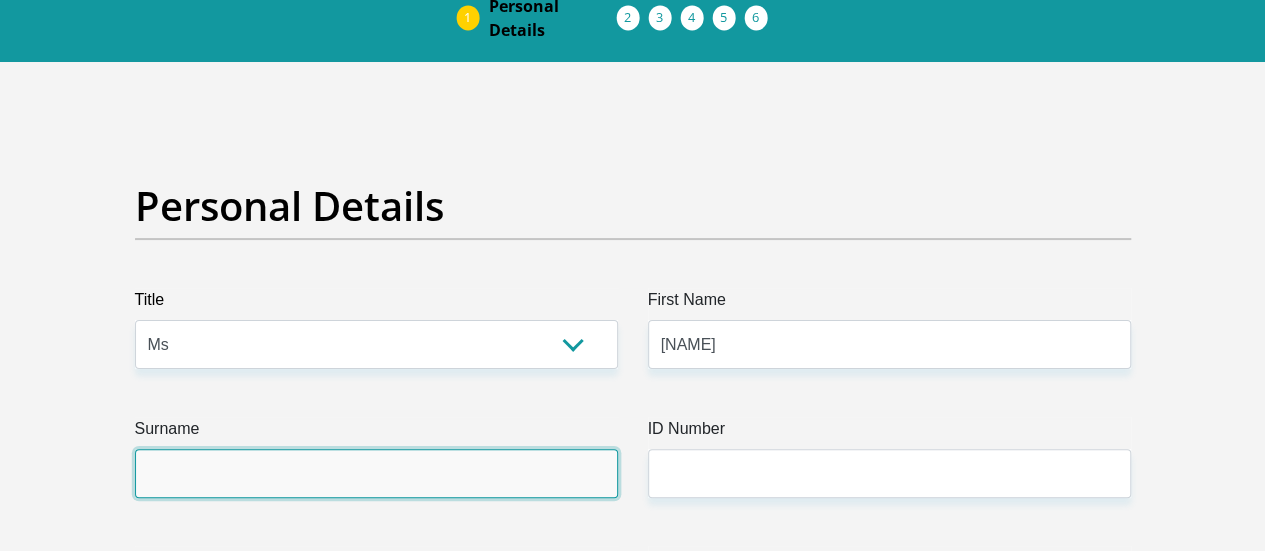 type on "[LAST]" 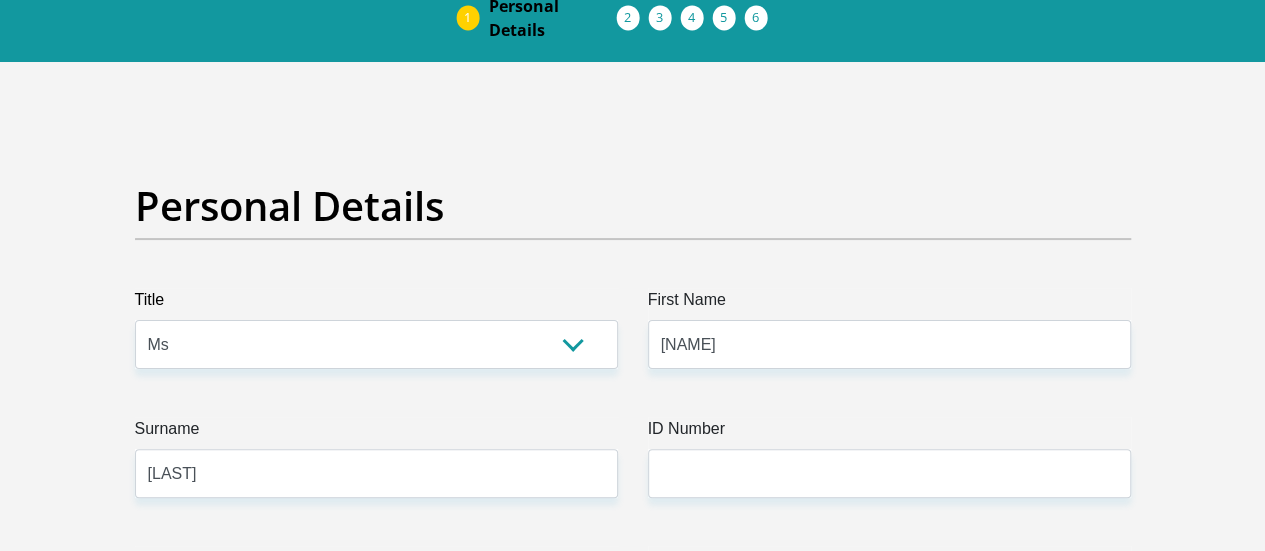 type on "[PHONE]" 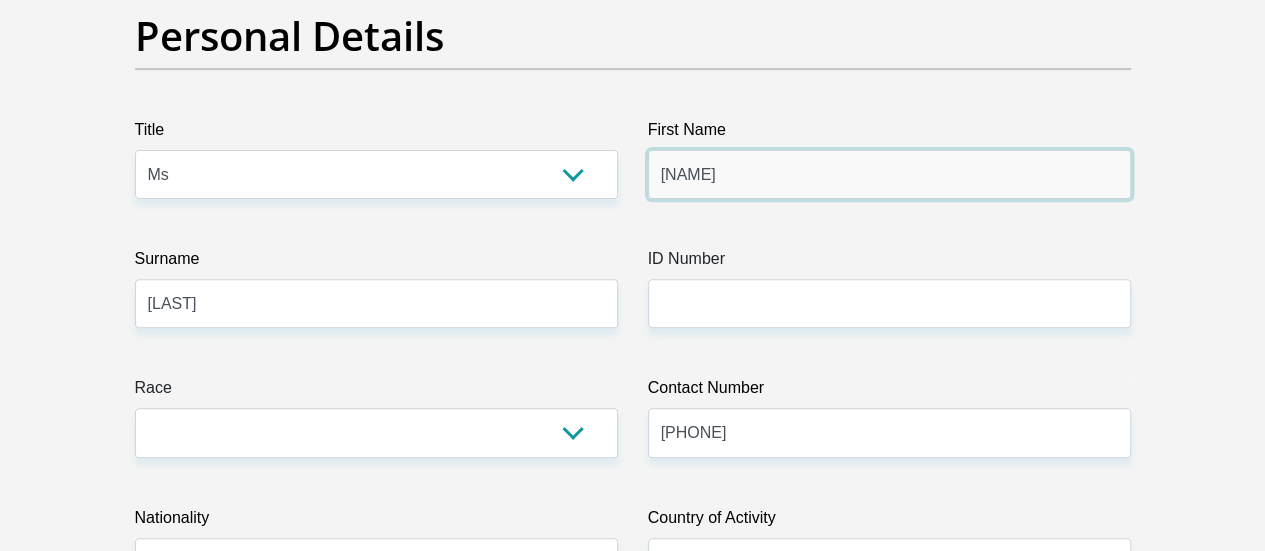 scroll, scrollTop: 300, scrollLeft: 0, axis: vertical 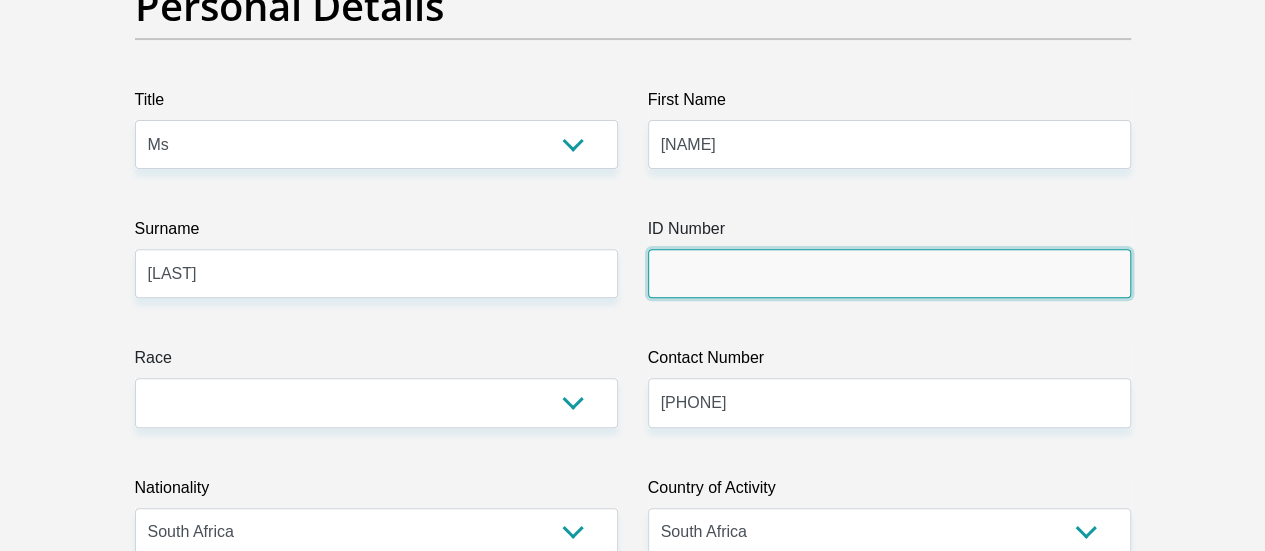 click on "ID Number" at bounding box center [889, 273] 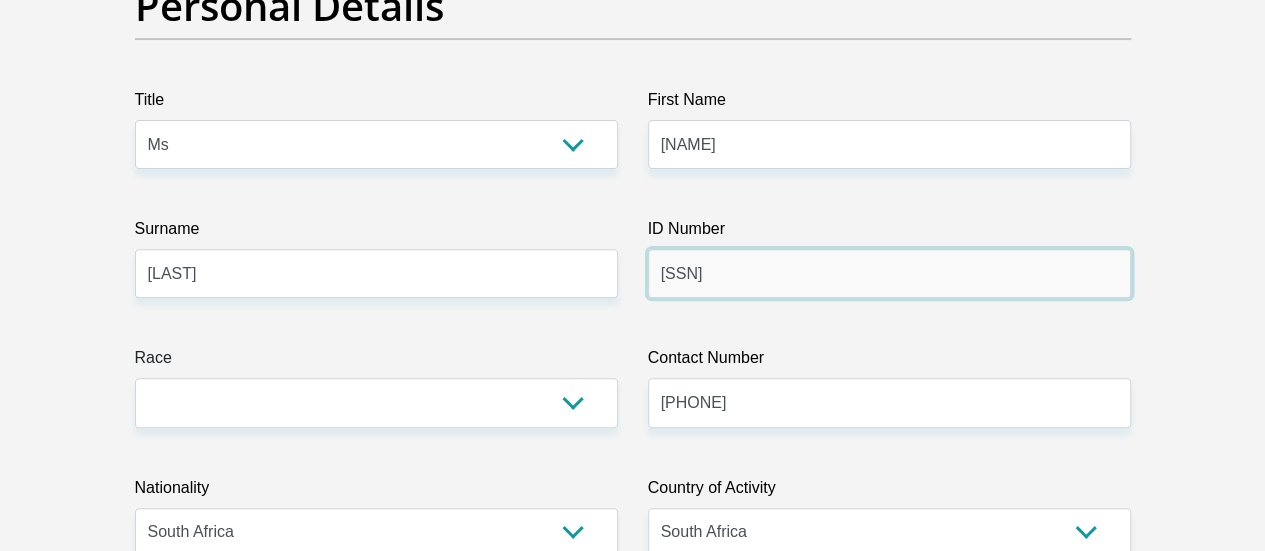 type on "[SSN]" 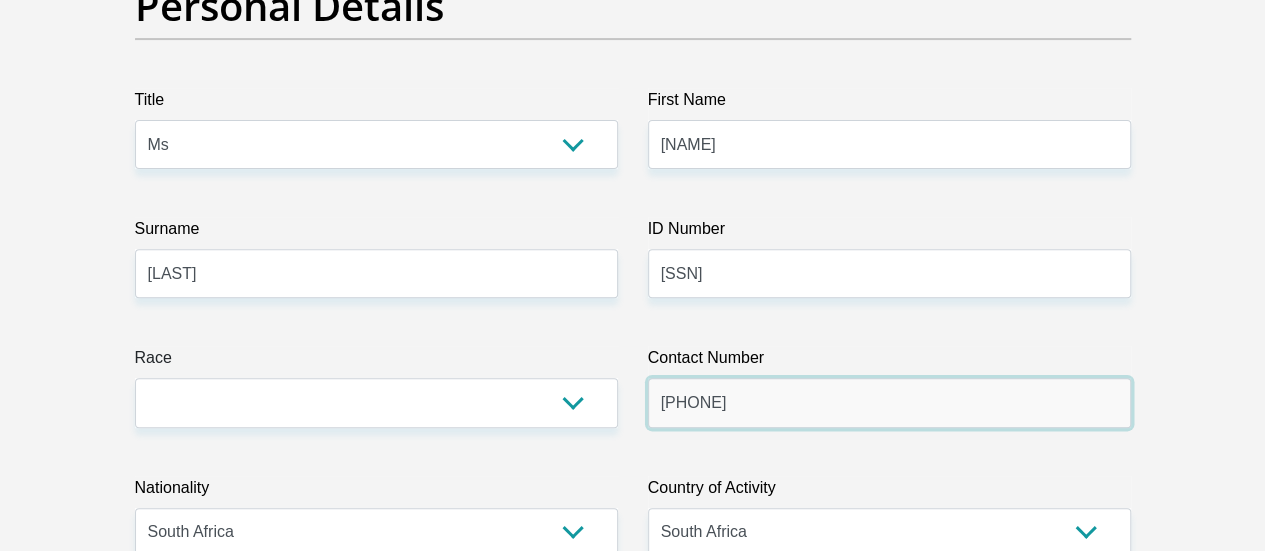 click on "[PHONE]" at bounding box center [889, 402] 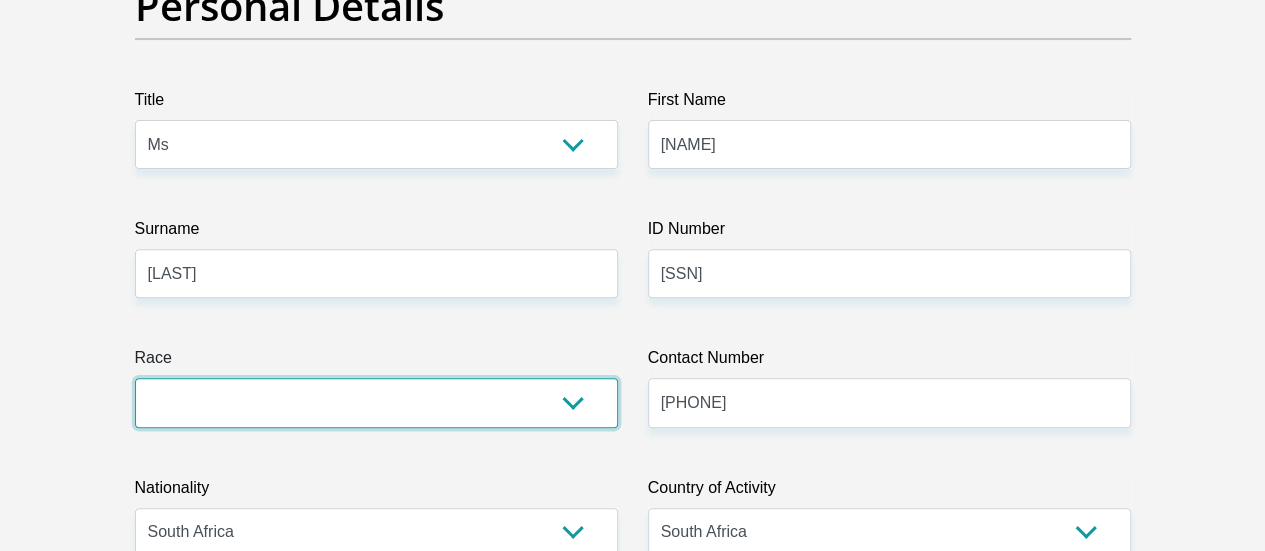 click on "Black
Coloured
Indian
White
Other" at bounding box center (376, 402) 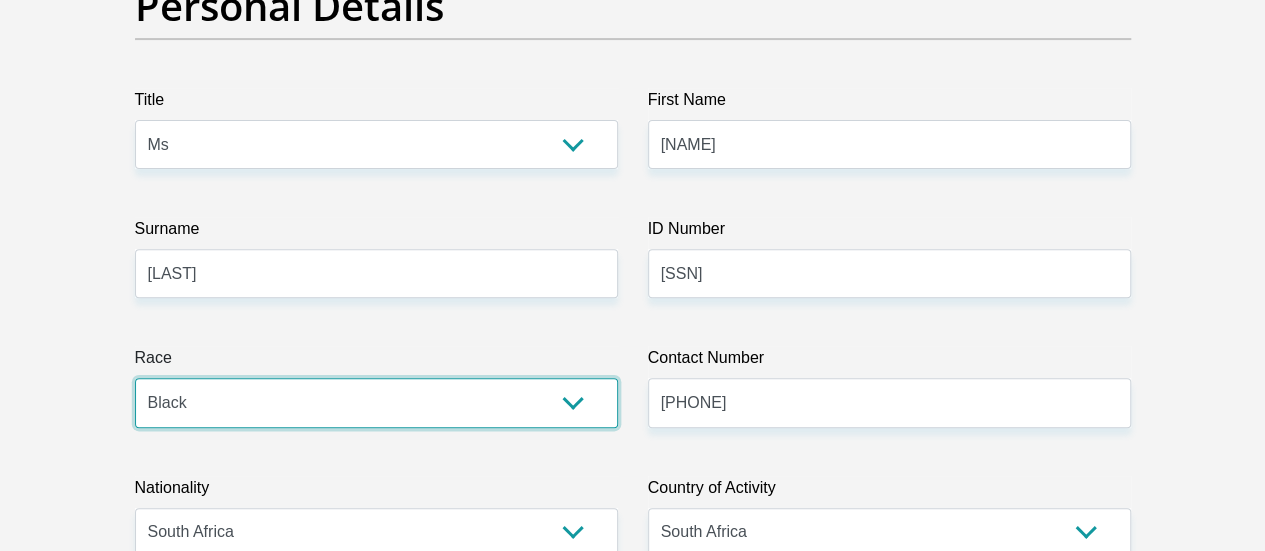 click on "Black
Coloured
Indian
White
Other" at bounding box center (376, 402) 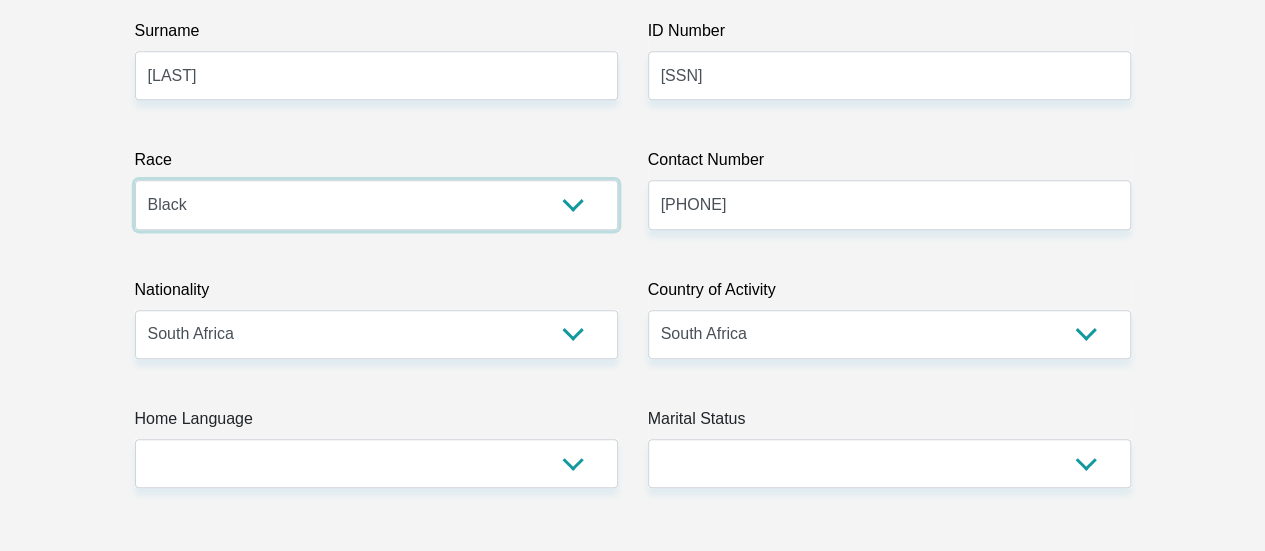 scroll, scrollTop: 500, scrollLeft: 0, axis: vertical 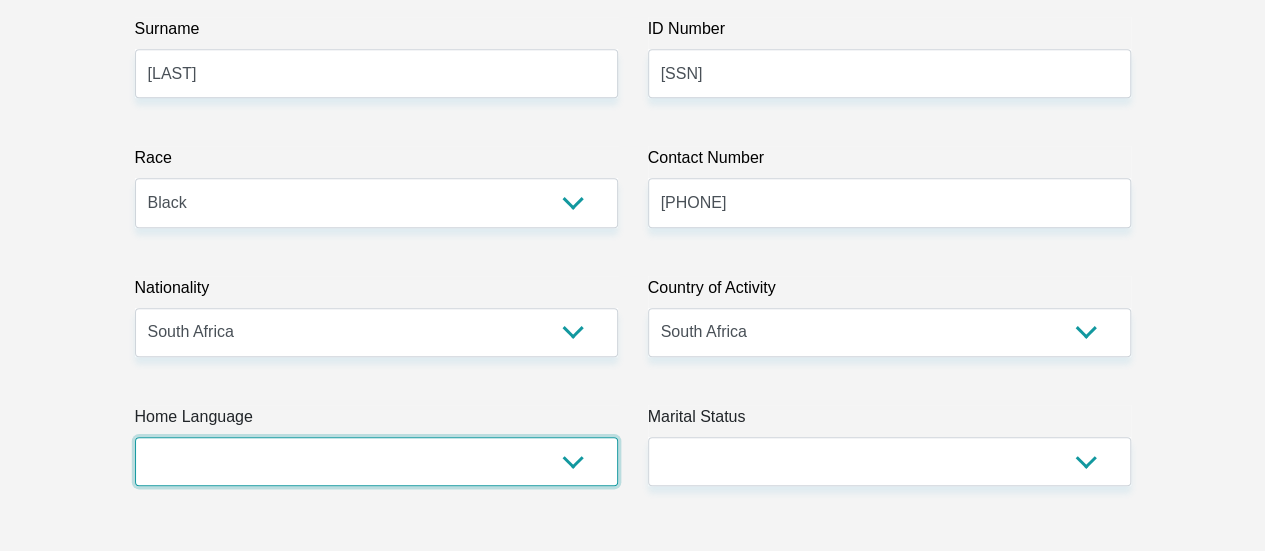 click on "Afrikaans
English
Sepedi
South Ndebele
Southern Sotho
Swati
Tsonga
Tswana
Venda
Xhosa
Zulu
Other" at bounding box center [376, 461] 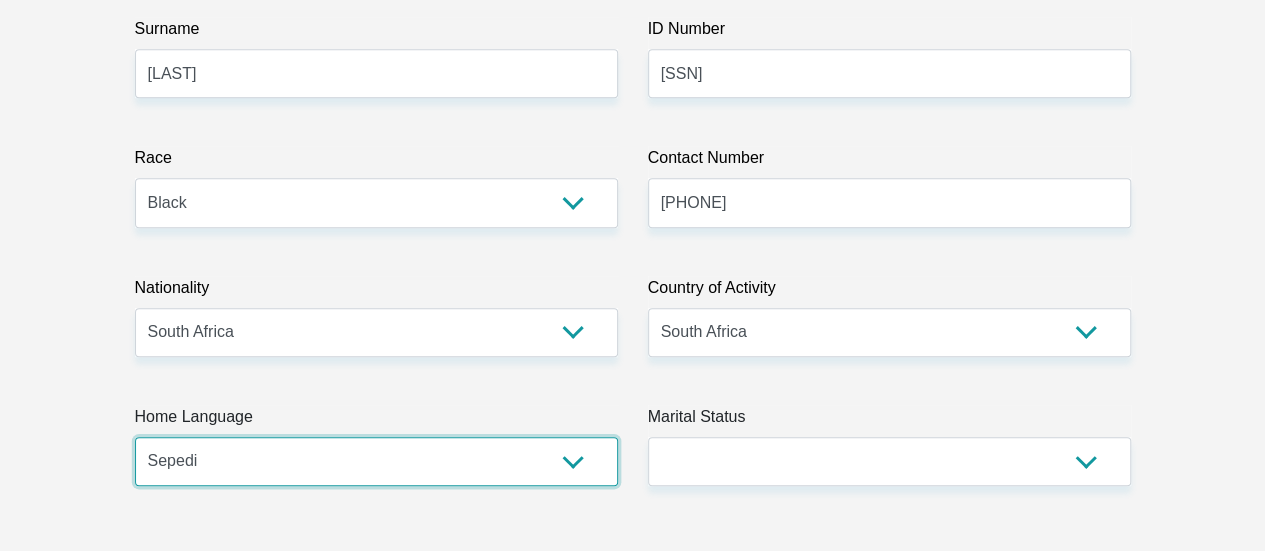 click on "Afrikaans
English
Sepedi
South Ndebele
Southern Sotho
Swati
Tsonga
Tswana
Venda
Xhosa
Zulu
Other" at bounding box center [376, 461] 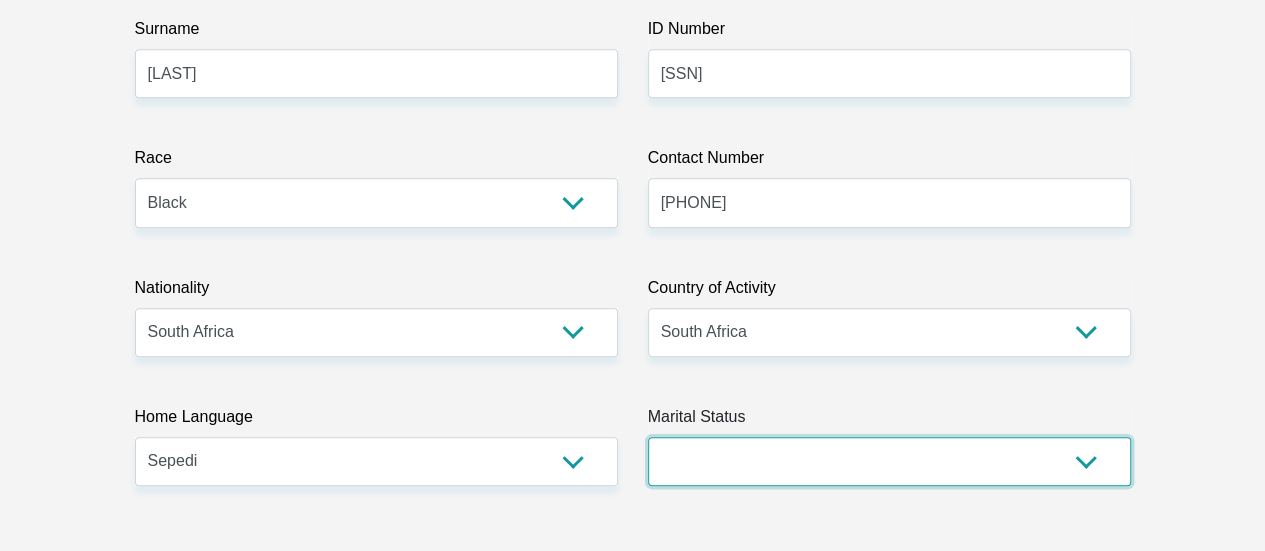 click on "Married ANC
Single
Divorced
Widowed
Married COP or Customary Law" at bounding box center [889, 461] 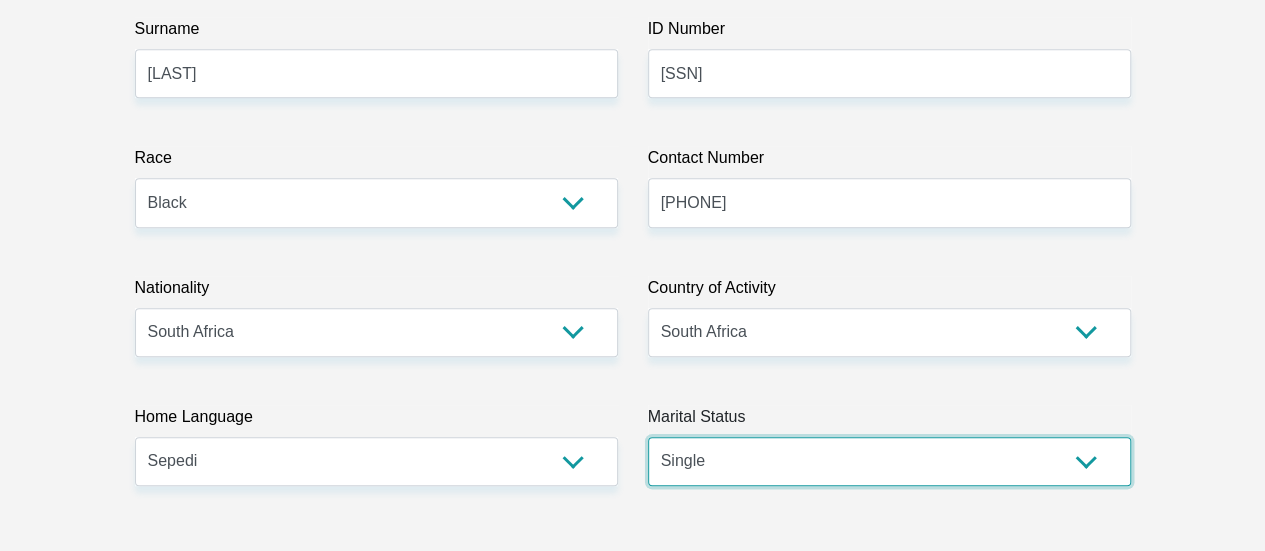 click on "Married ANC
Single
Divorced
Widowed
Married COP or Customary Law" at bounding box center (889, 461) 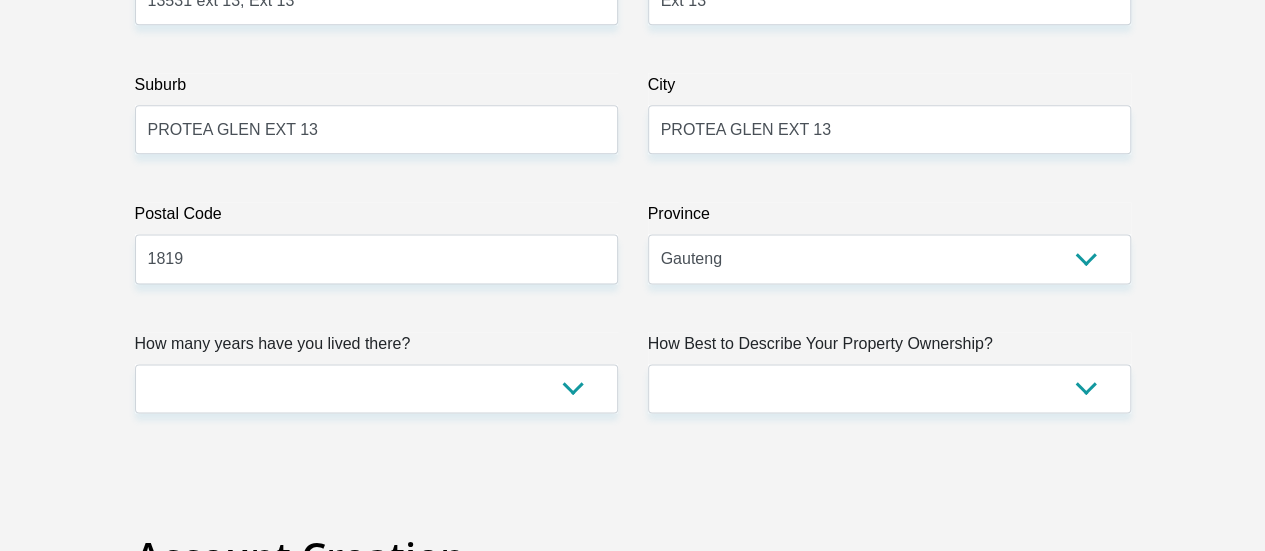 scroll, scrollTop: 1300, scrollLeft: 0, axis: vertical 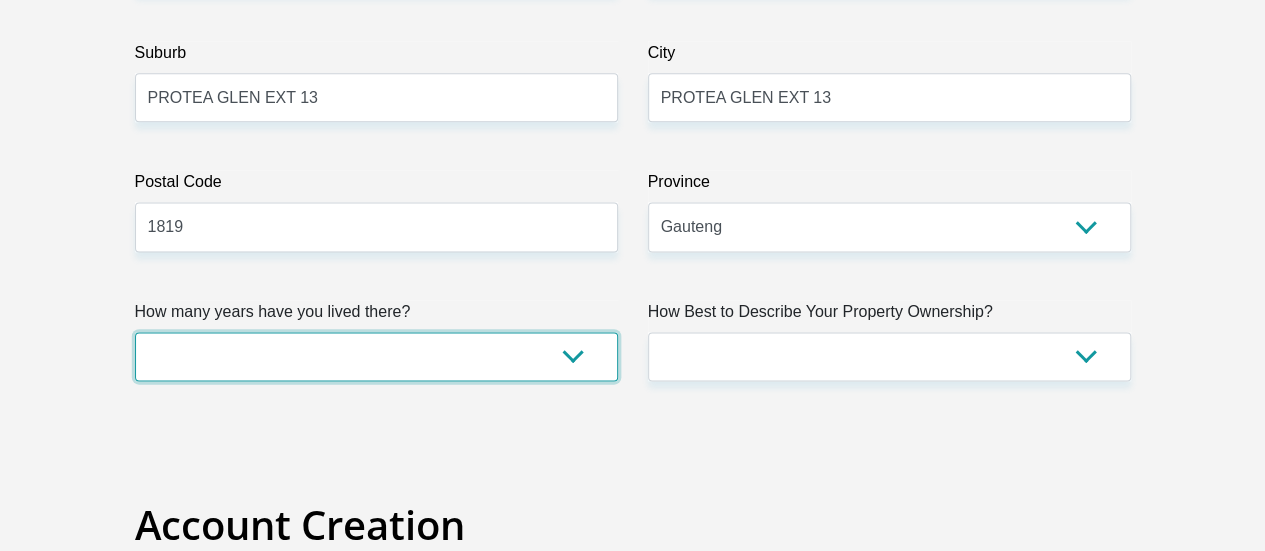 click on "less than 1 year
1-3 years
3-5 years
5+ years" at bounding box center [376, 356] 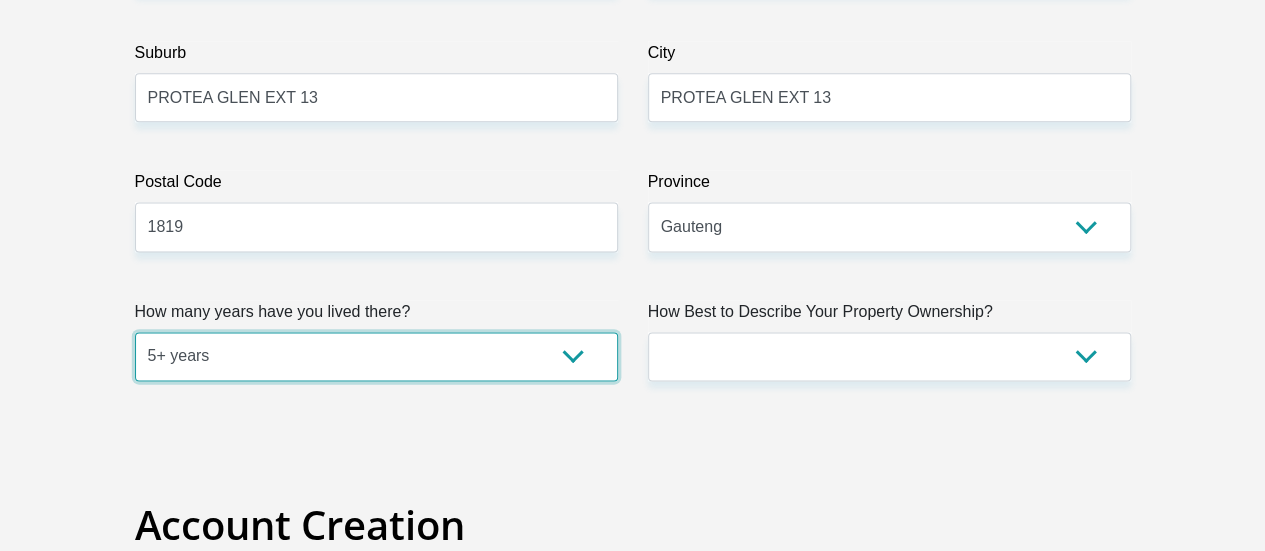 click on "less than 1 year
1-3 years
3-5 years
5+ years" at bounding box center (376, 356) 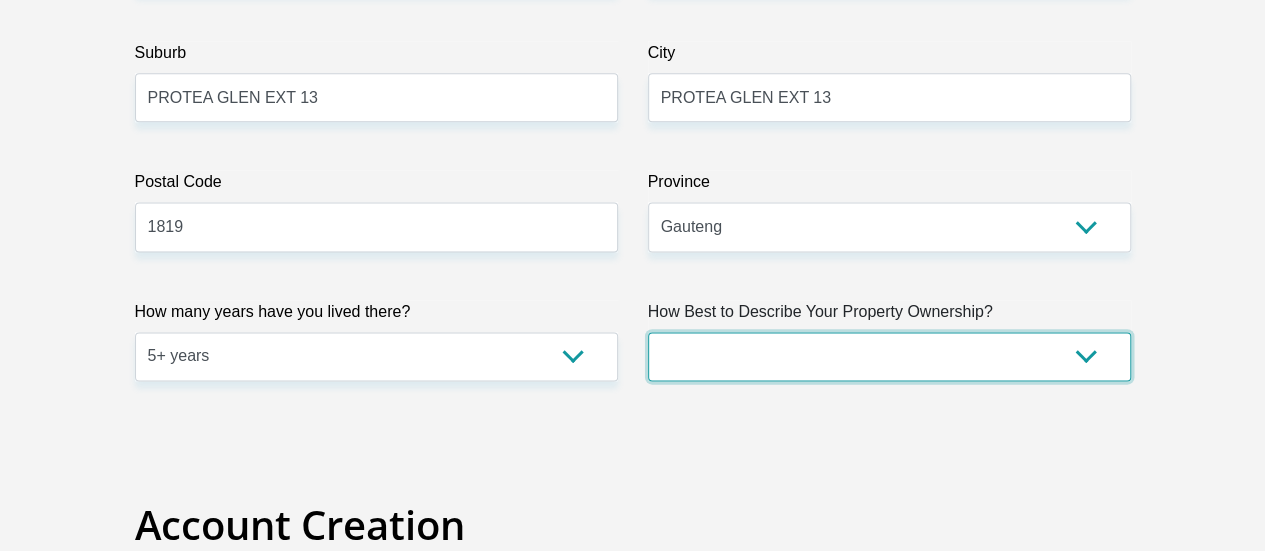 click on "Owned
Rented
Family Owned
Company Dwelling" at bounding box center (889, 356) 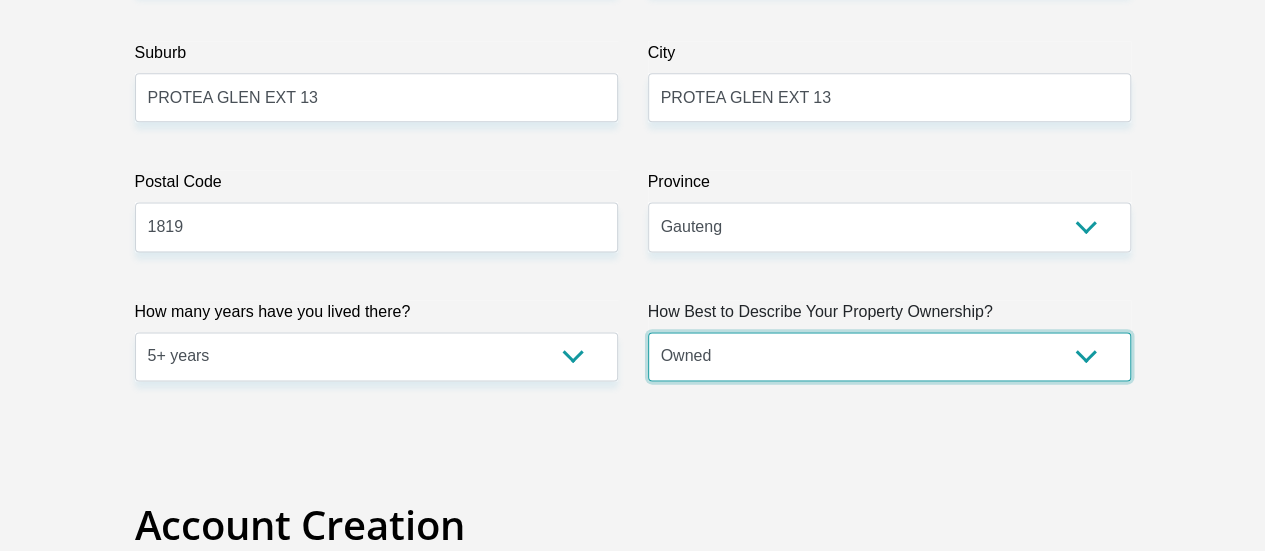 click on "Owned
Rented
Family Owned
Company Dwelling" at bounding box center (889, 356) 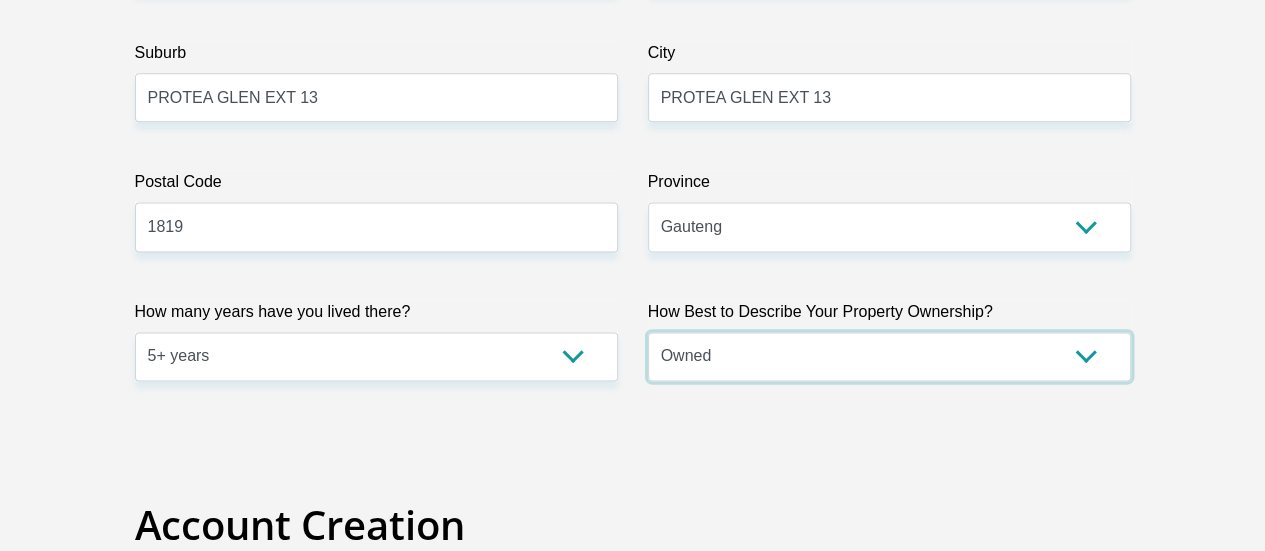 click on "Owned
Rented
Family Owned
Company Dwelling" at bounding box center (889, 356) 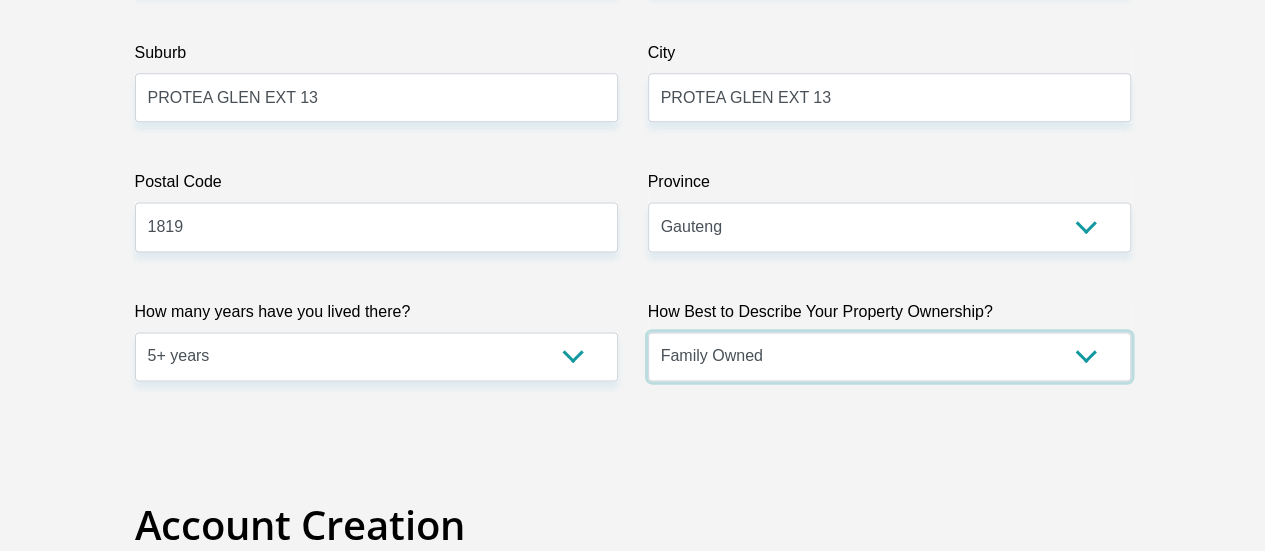 click on "Owned
Rented
Family Owned
Company Dwelling" at bounding box center [889, 356] 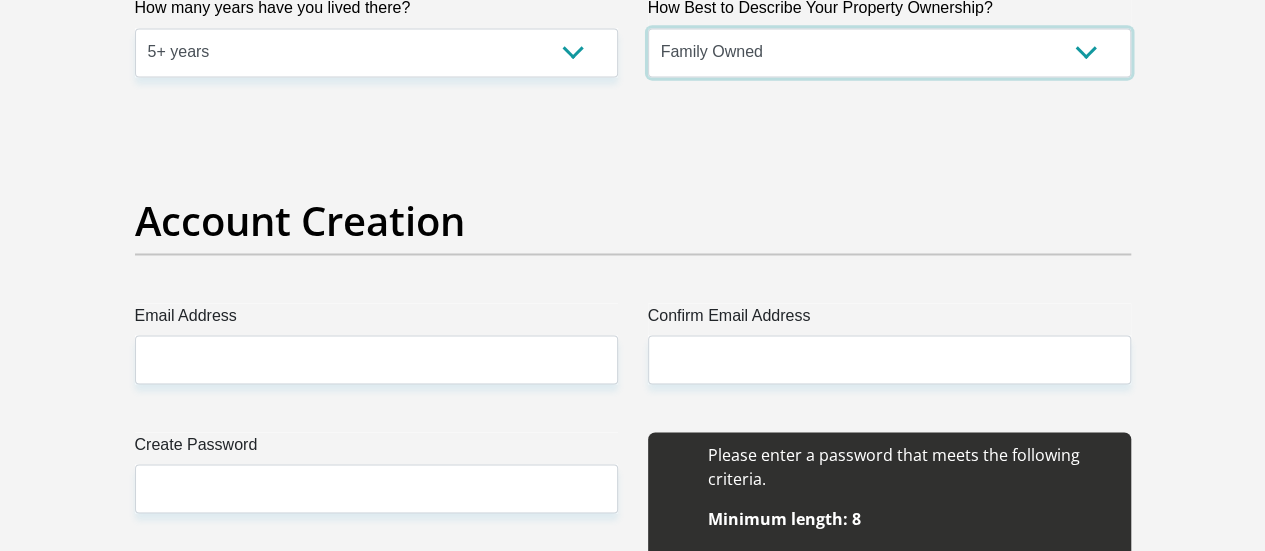 scroll, scrollTop: 1600, scrollLeft: 0, axis: vertical 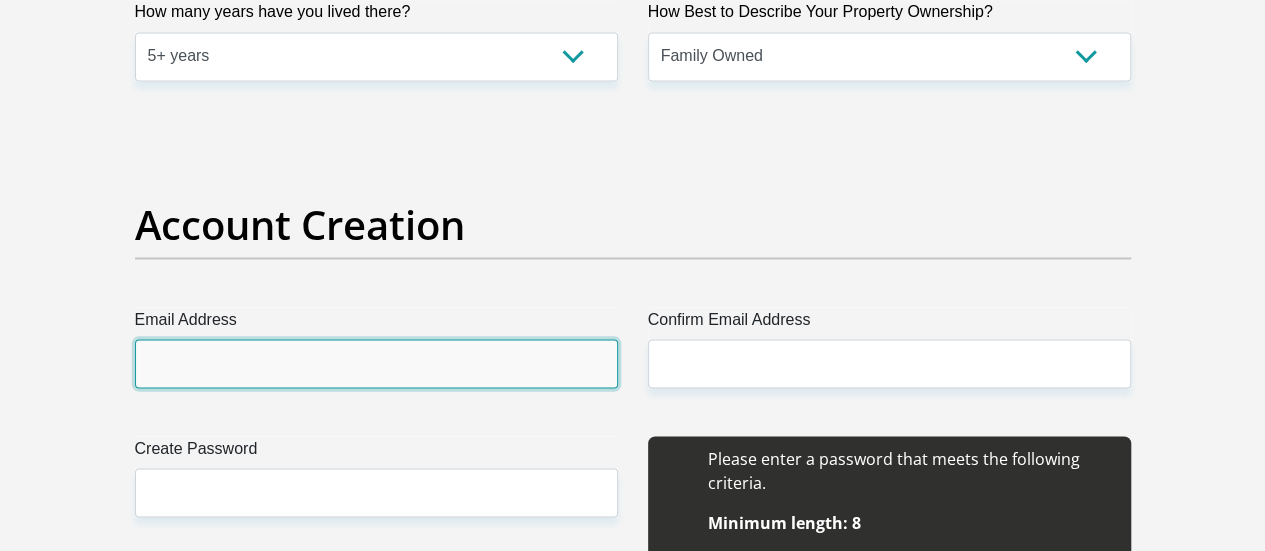 click on "Email Address" at bounding box center (376, 363) 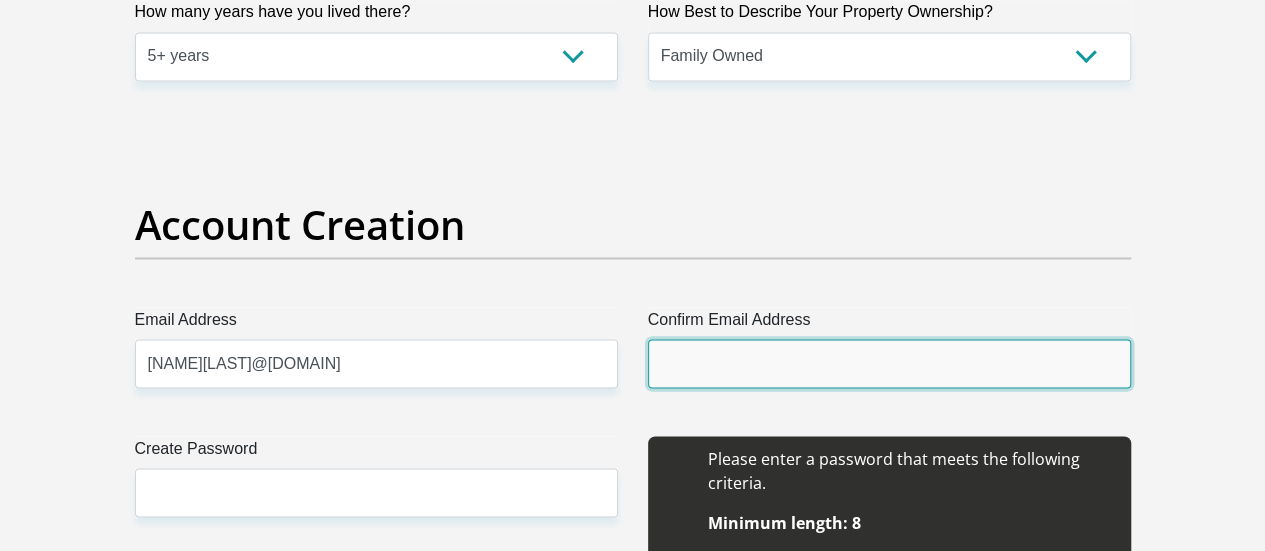 type on "[NAME][LAST]@[DOMAIN]" 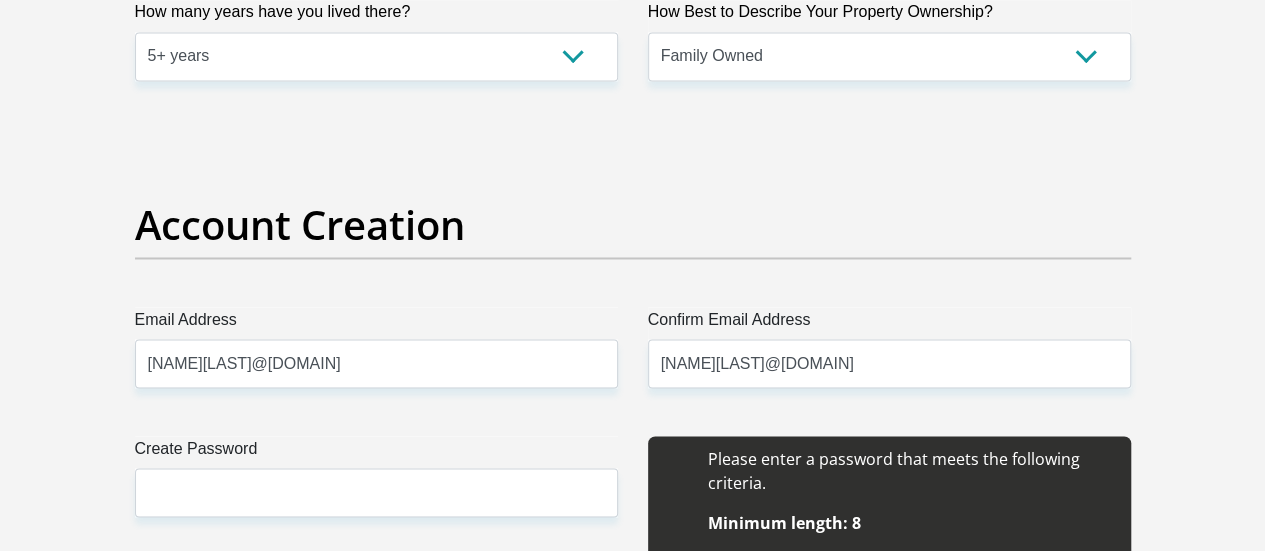 type on "13" 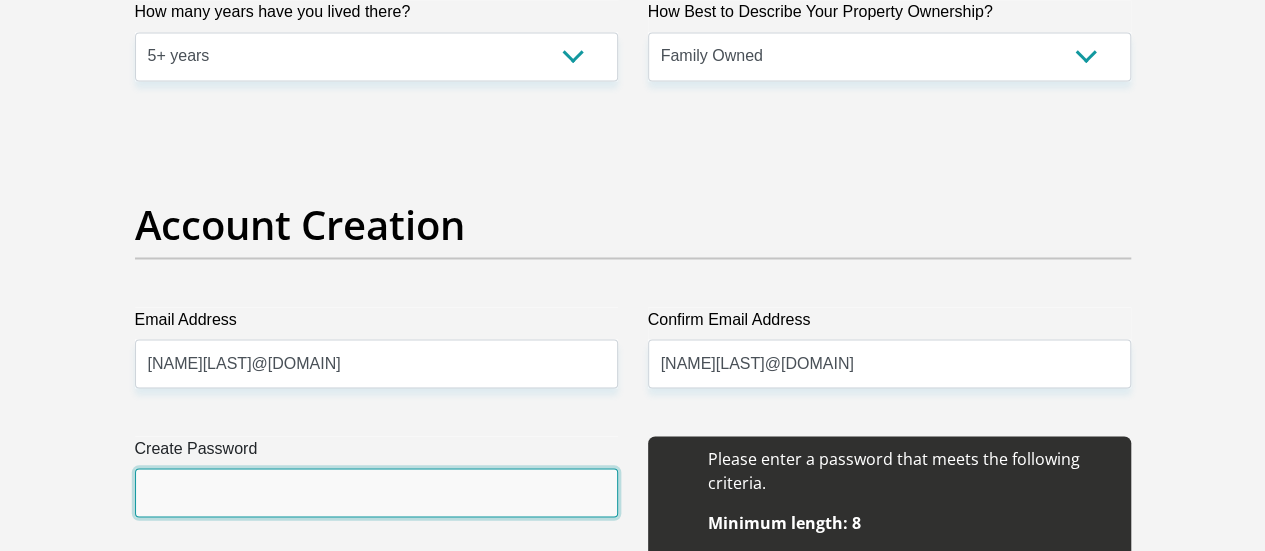 click on "Create Password" at bounding box center [376, 492] 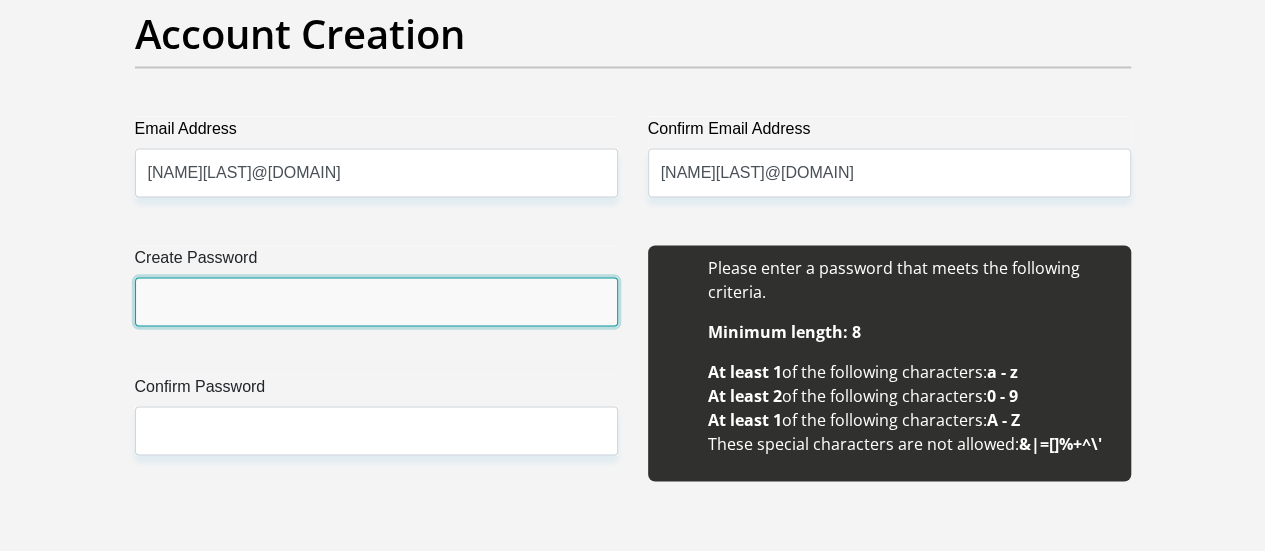 scroll, scrollTop: 1800, scrollLeft: 0, axis: vertical 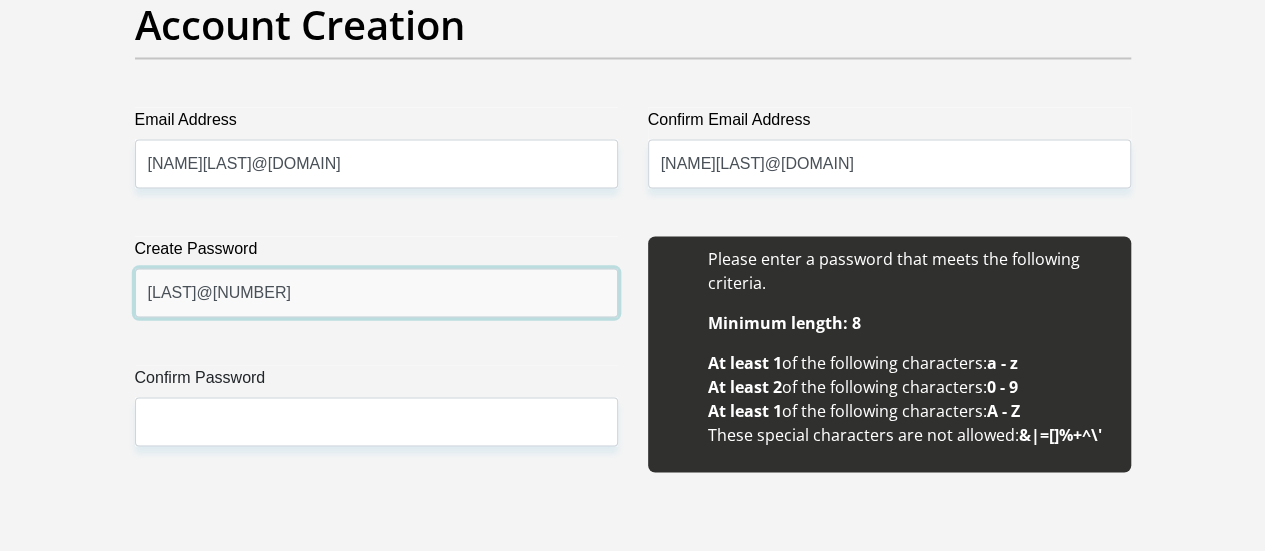 type on "[LAST]@[NUMBER]" 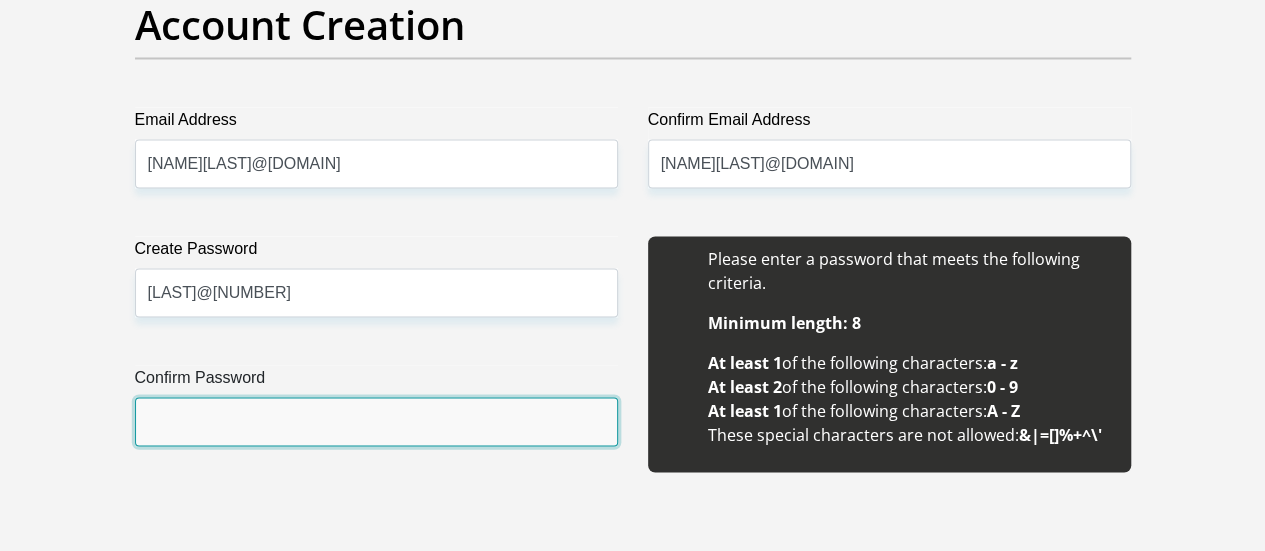 click on "Confirm Password" at bounding box center [376, 421] 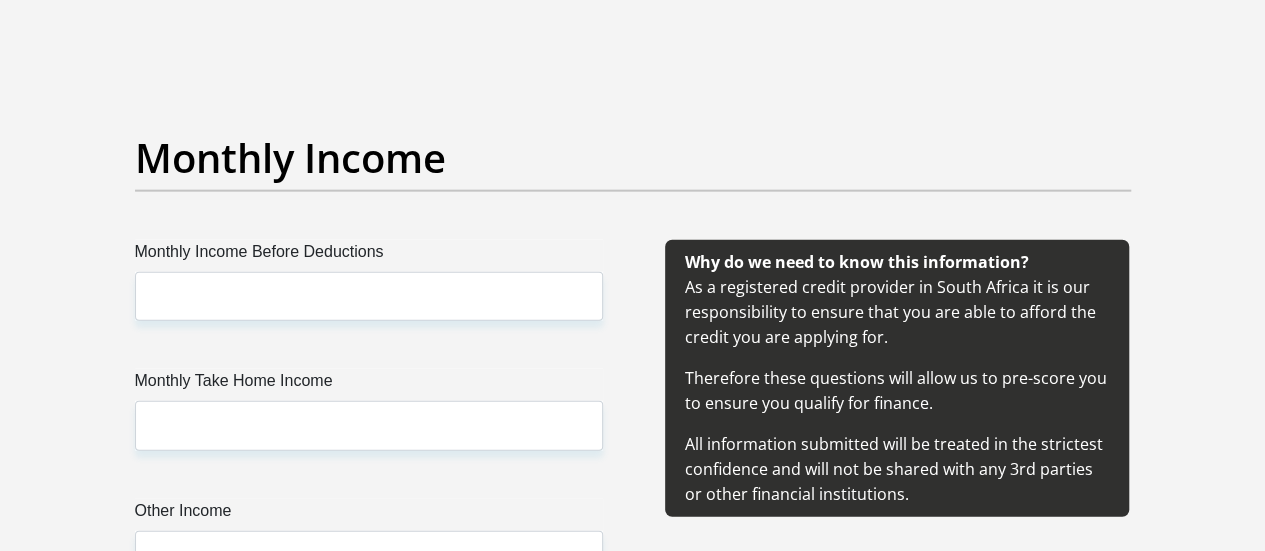scroll, scrollTop: 2300, scrollLeft: 0, axis: vertical 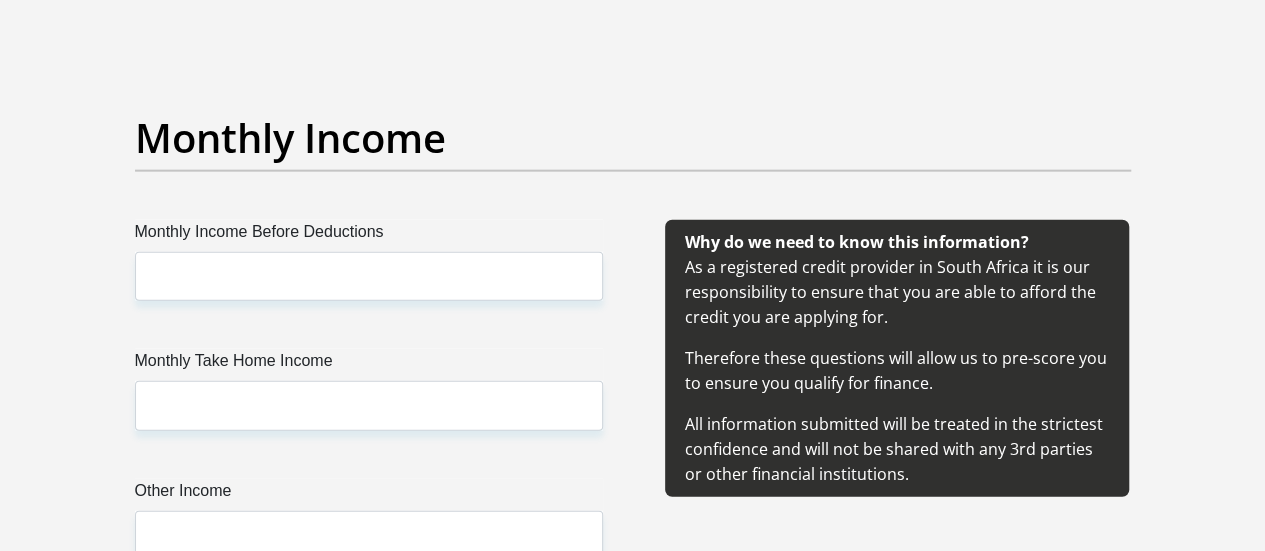 type on "[LAST]@[NUMBER]" 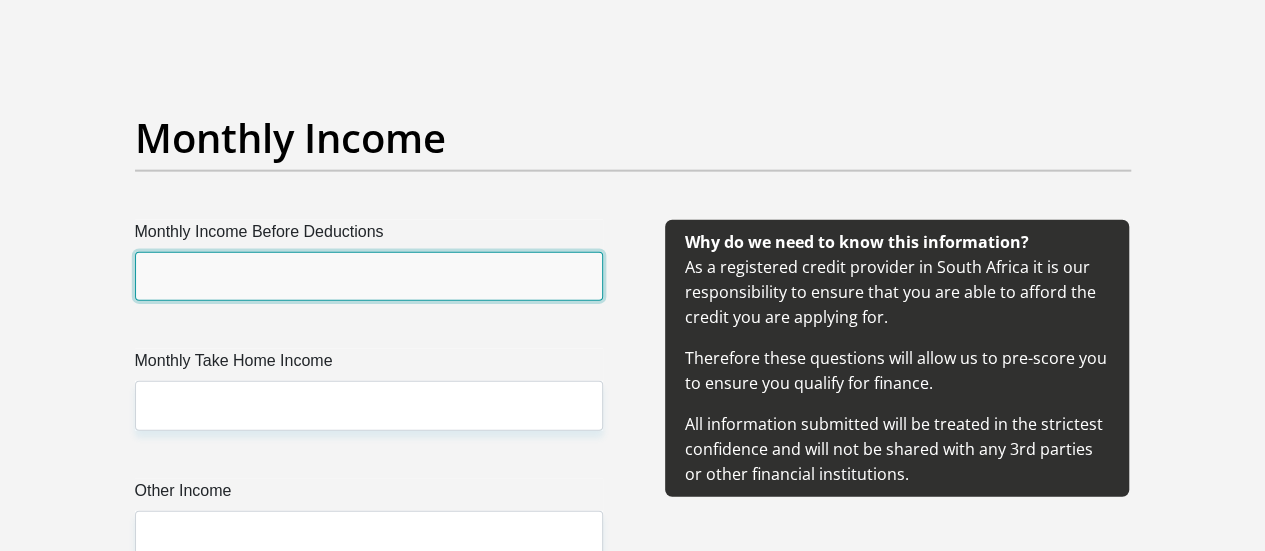 click on "Monthly Income Before Deductions" at bounding box center (369, 276) 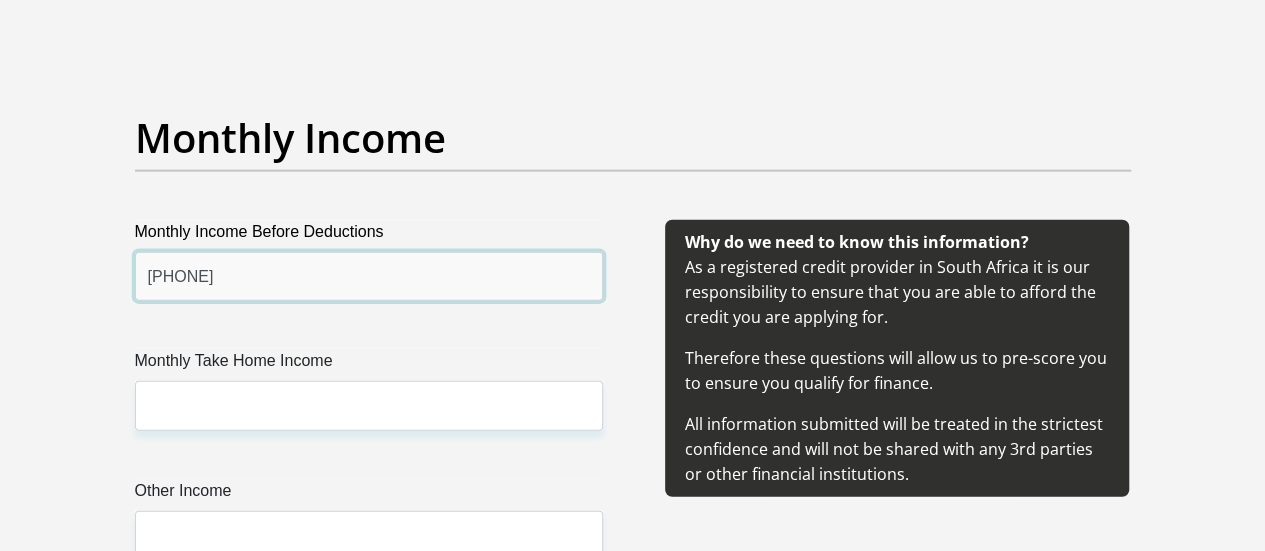 type on "[PHONE]" 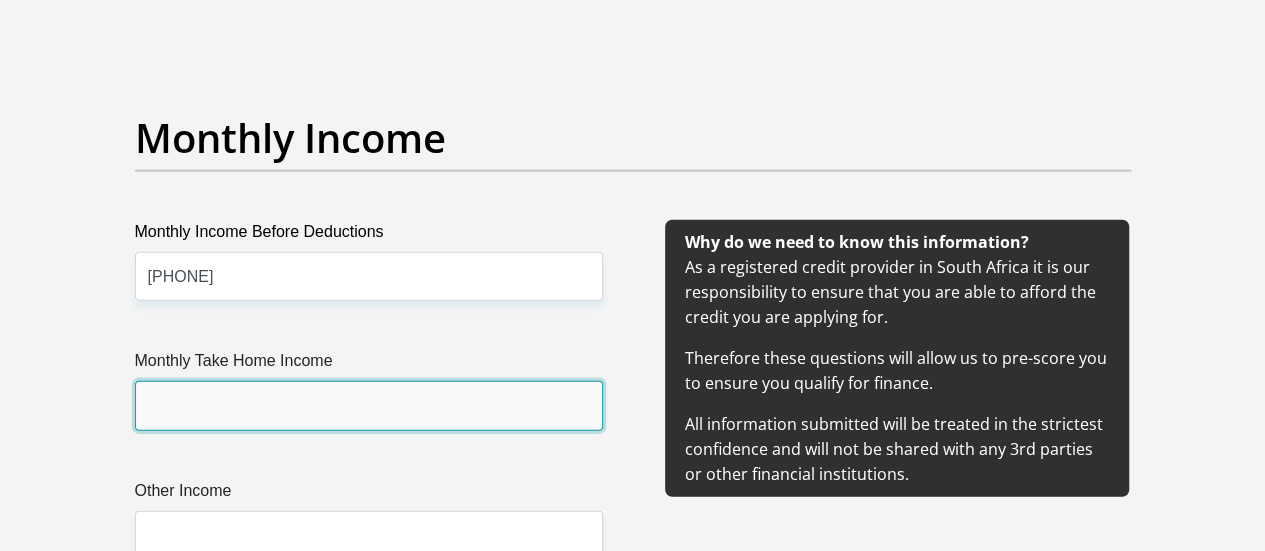 click on "Monthly Take Home Income" at bounding box center [369, 405] 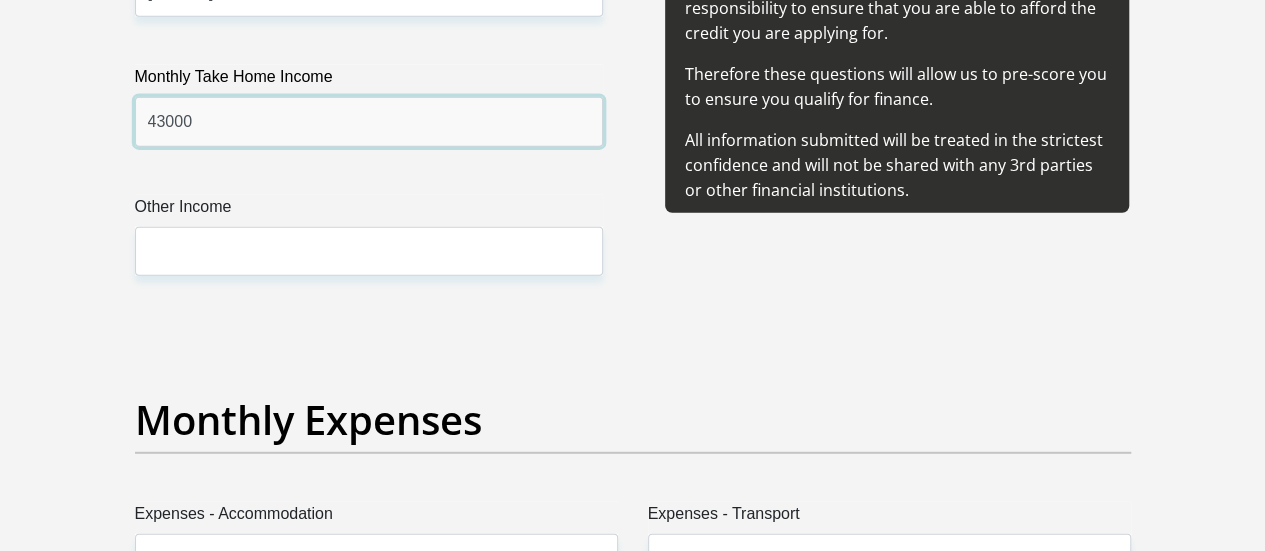 scroll, scrollTop: 2600, scrollLeft: 0, axis: vertical 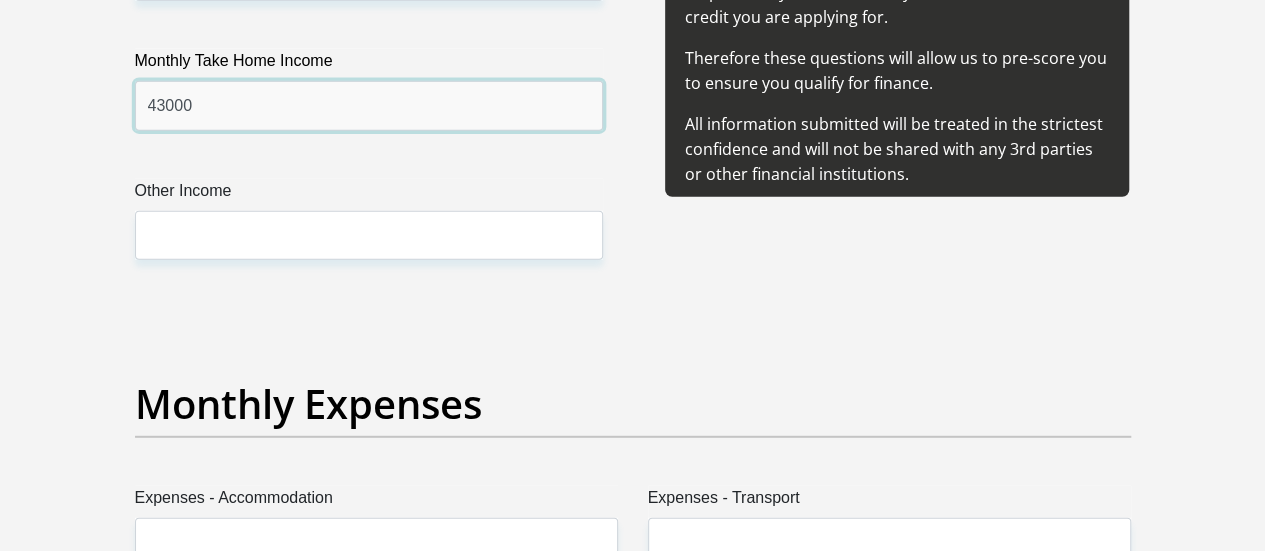 type on "43000" 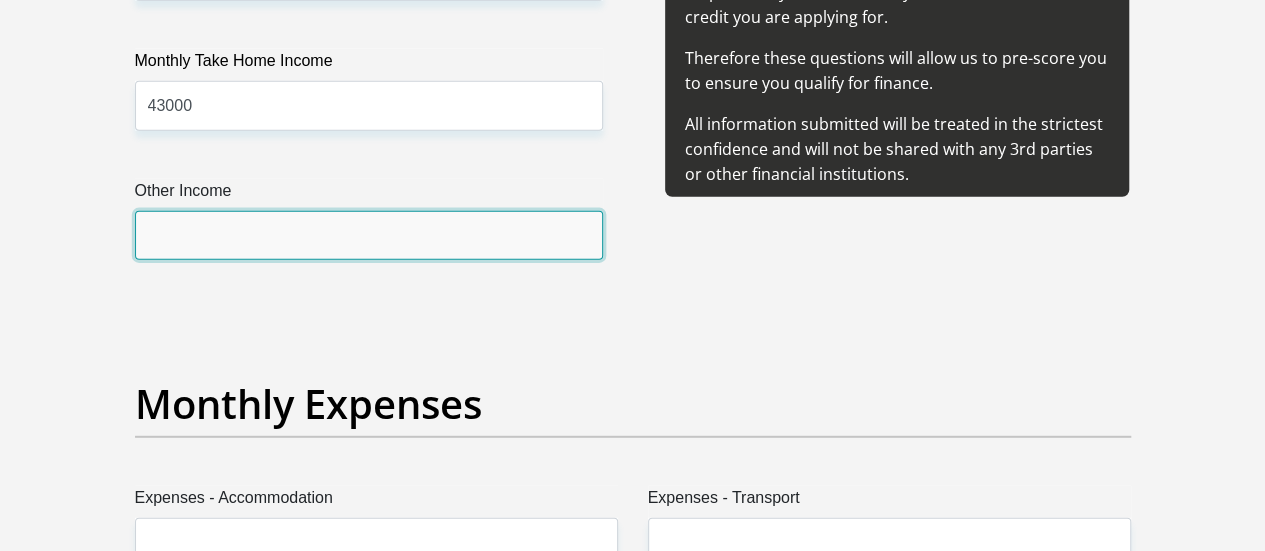 click on "Other Income" at bounding box center (369, 235) 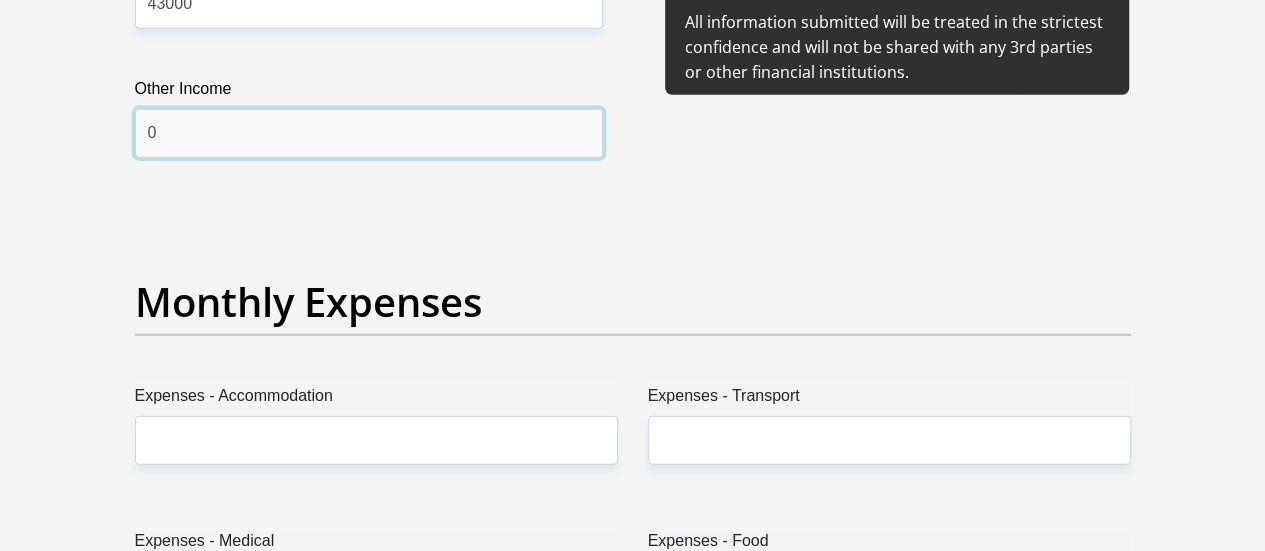 scroll, scrollTop: 2800, scrollLeft: 0, axis: vertical 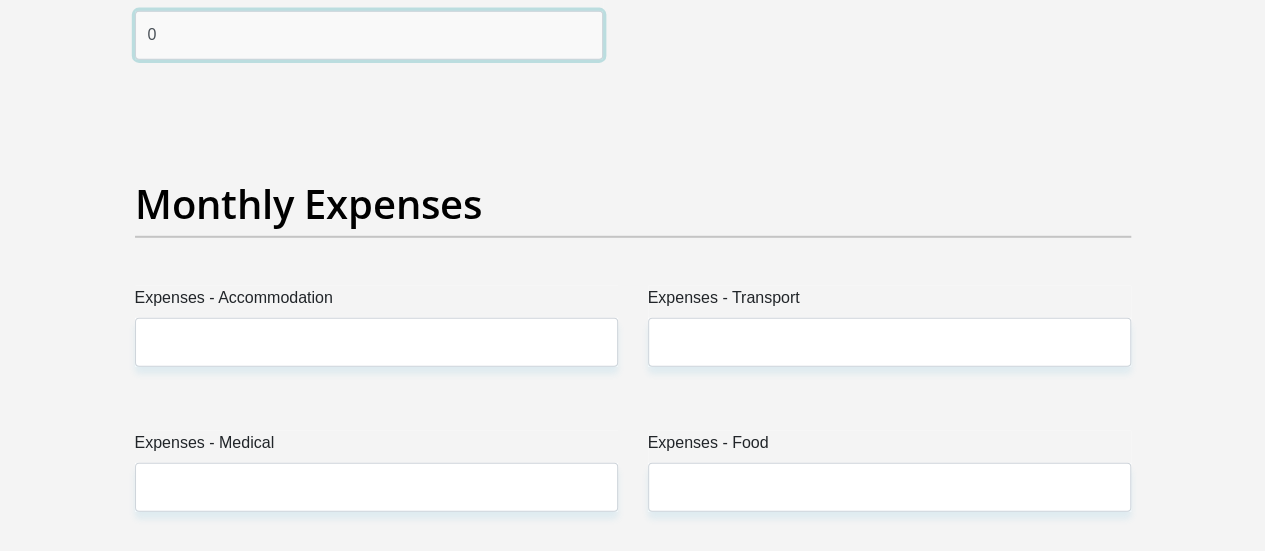 type on "0" 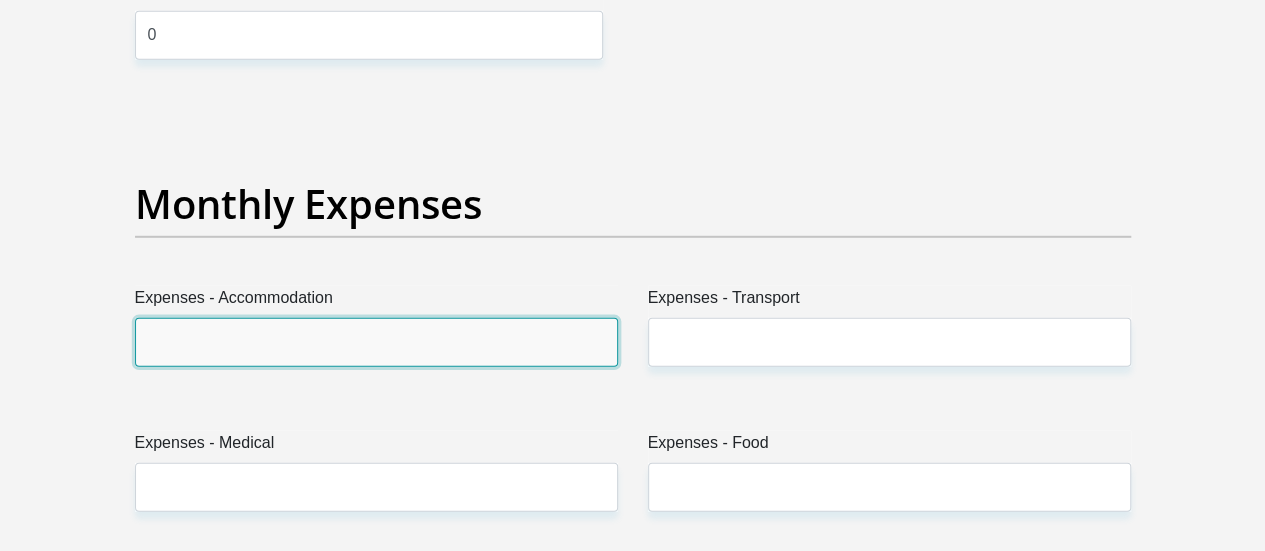 click on "Expenses - Accommodation" at bounding box center (376, 342) 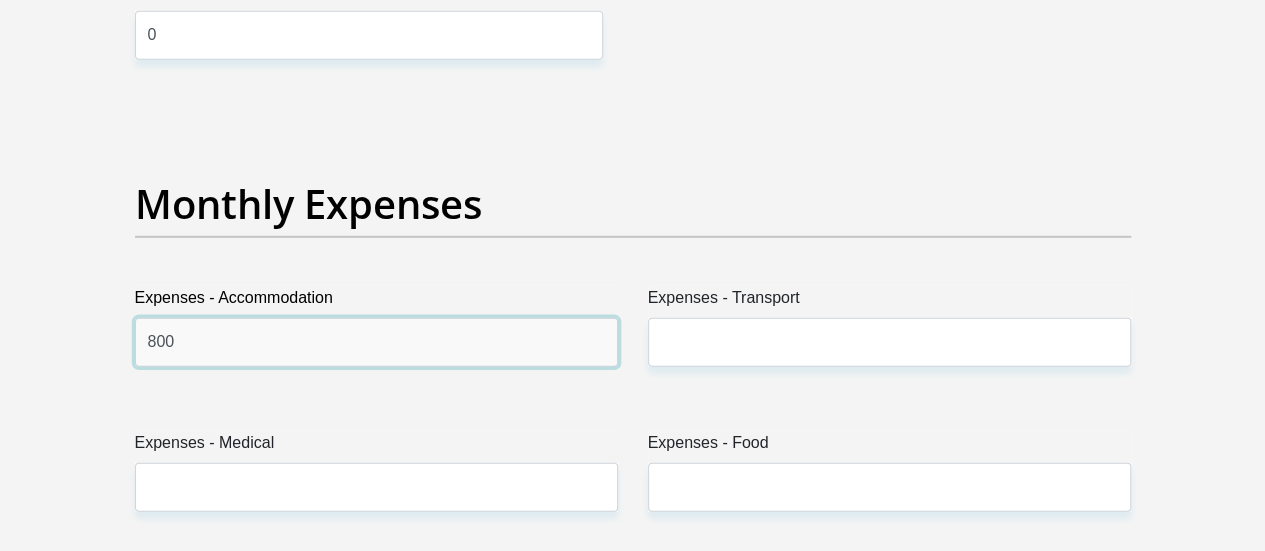 type on "800" 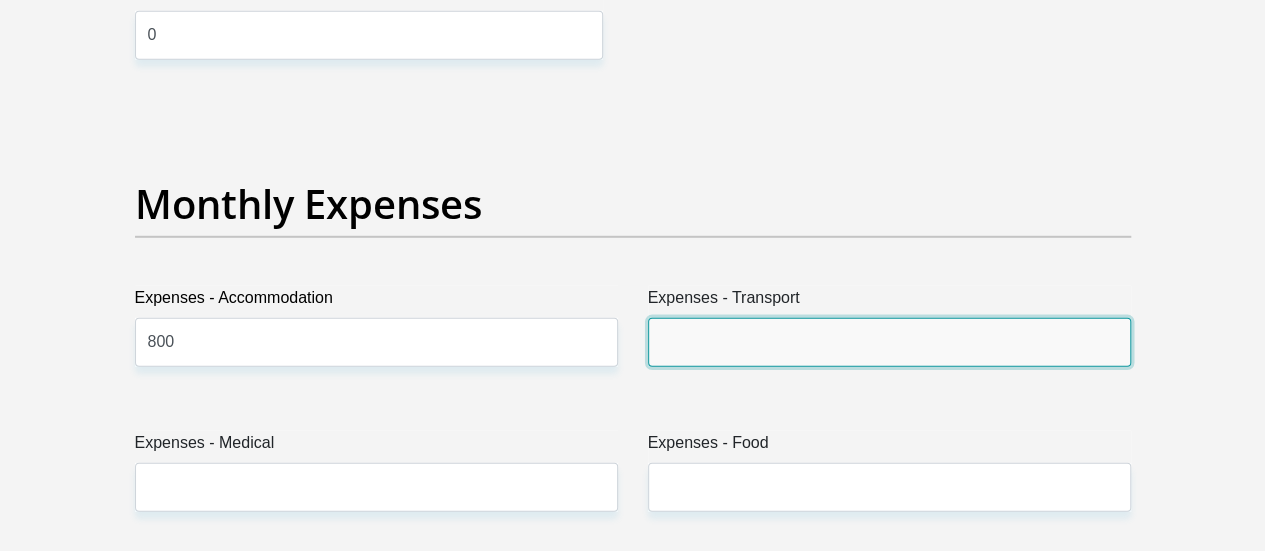 click on "Expenses - Transport" at bounding box center [889, 342] 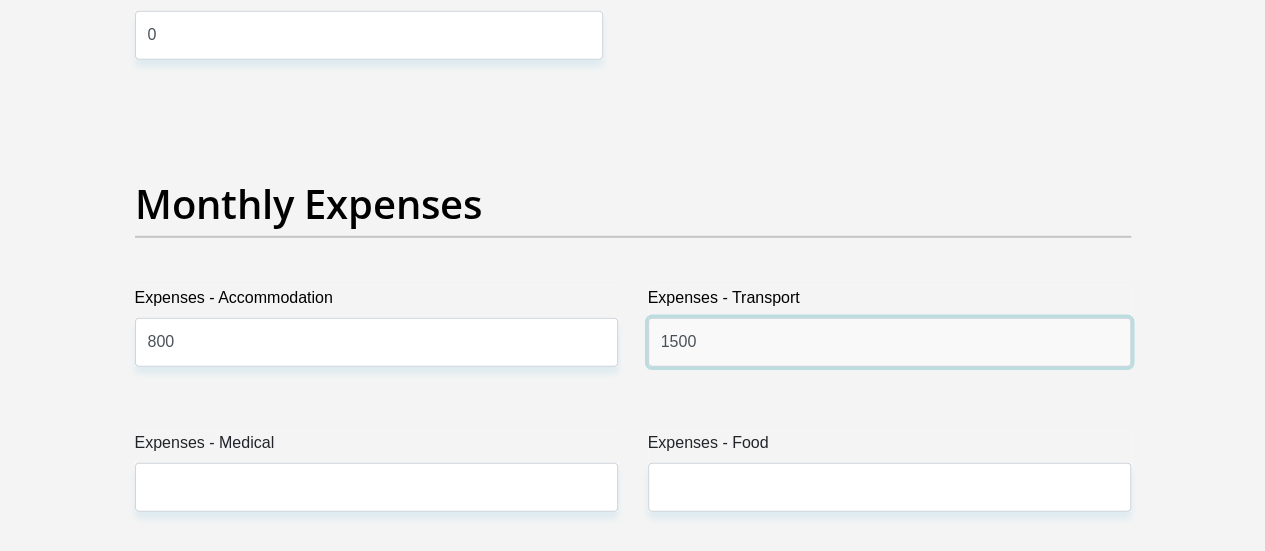type on "1500" 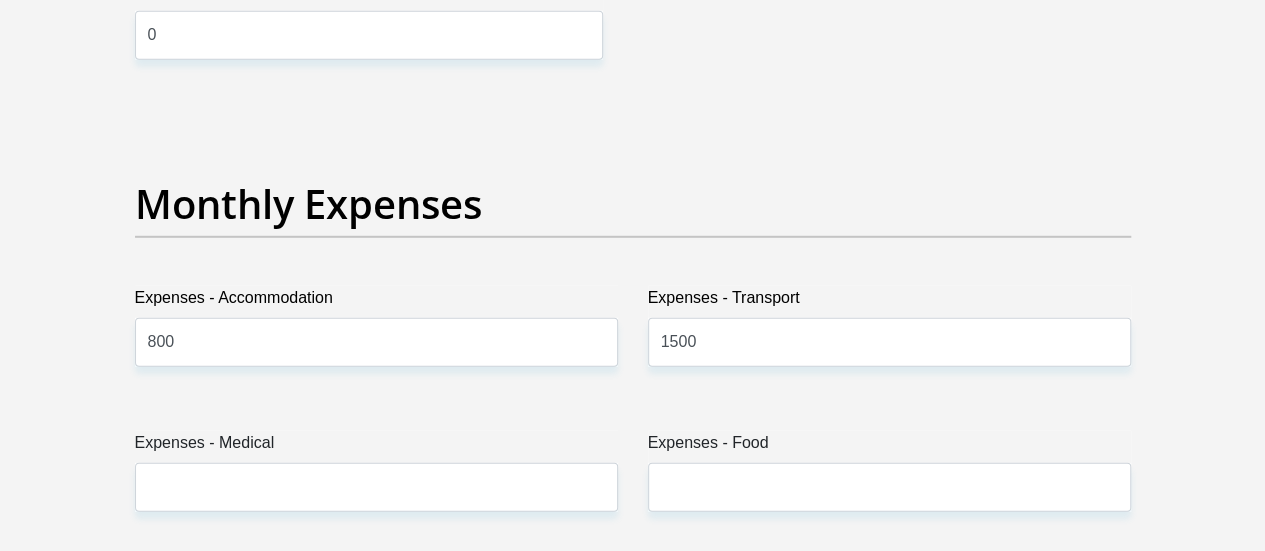 click on "Expenses - Medical" at bounding box center (376, 447) 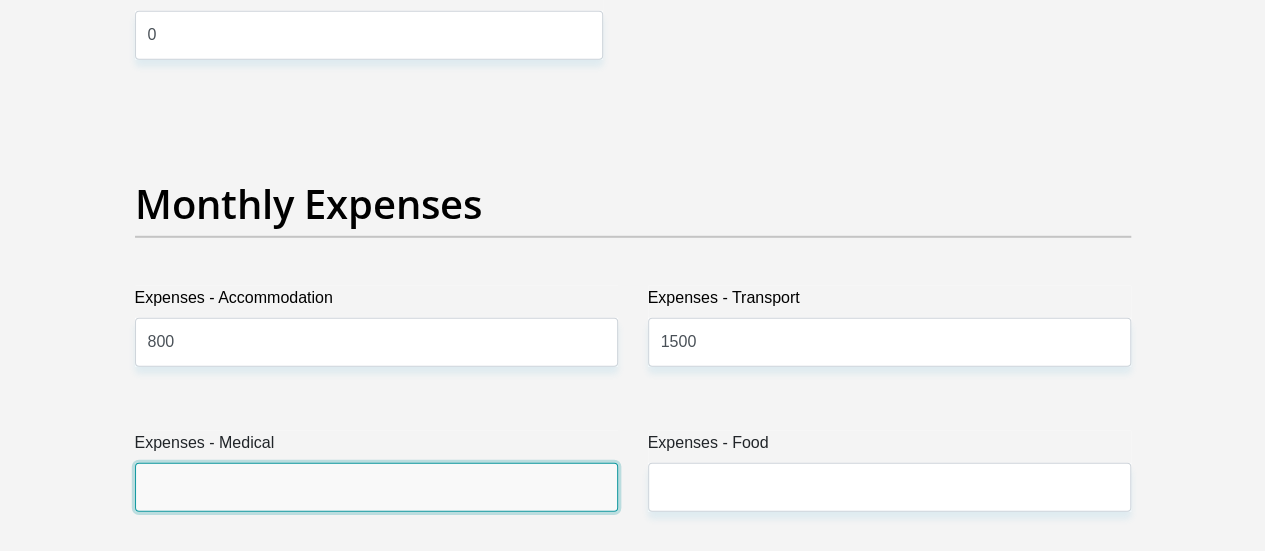 click on "Expenses - Medical" at bounding box center (376, 487) 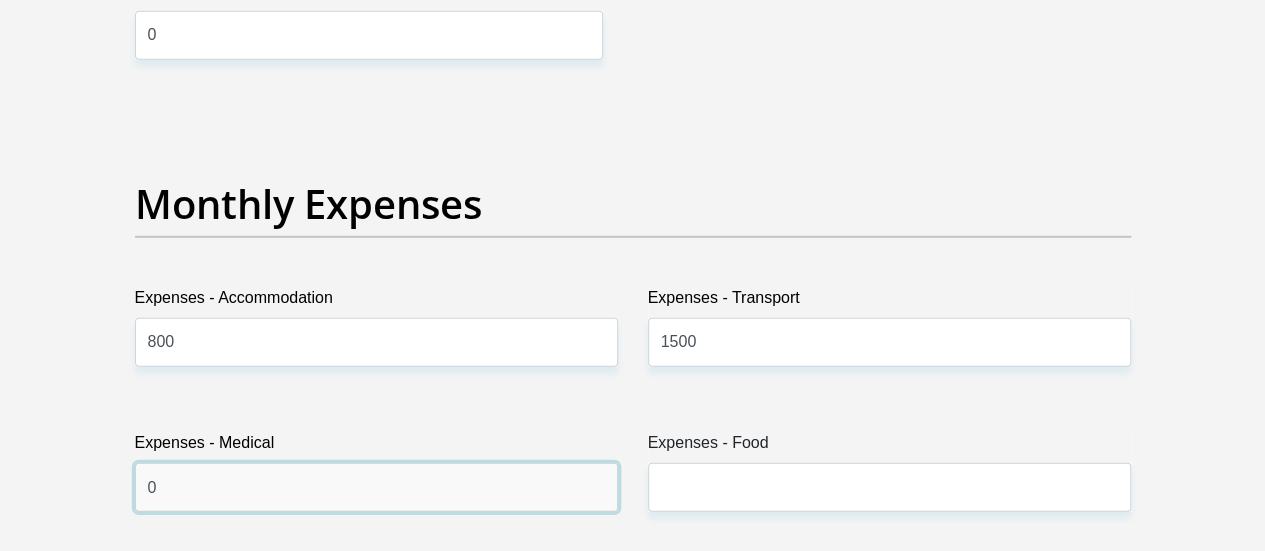 type on "0" 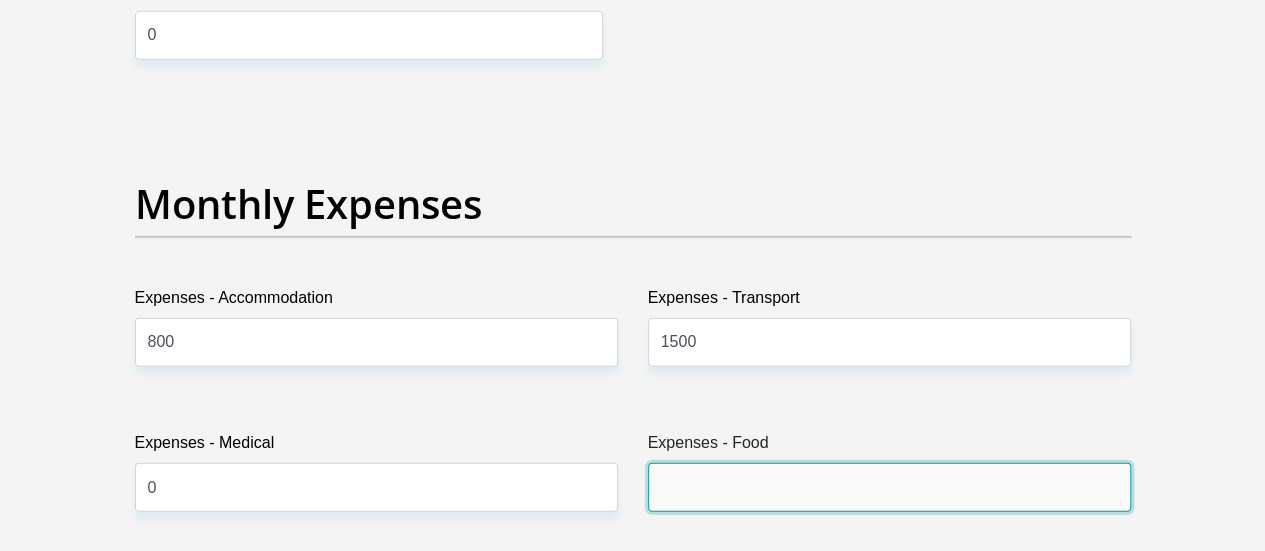 click on "Expenses - Food" at bounding box center (889, 487) 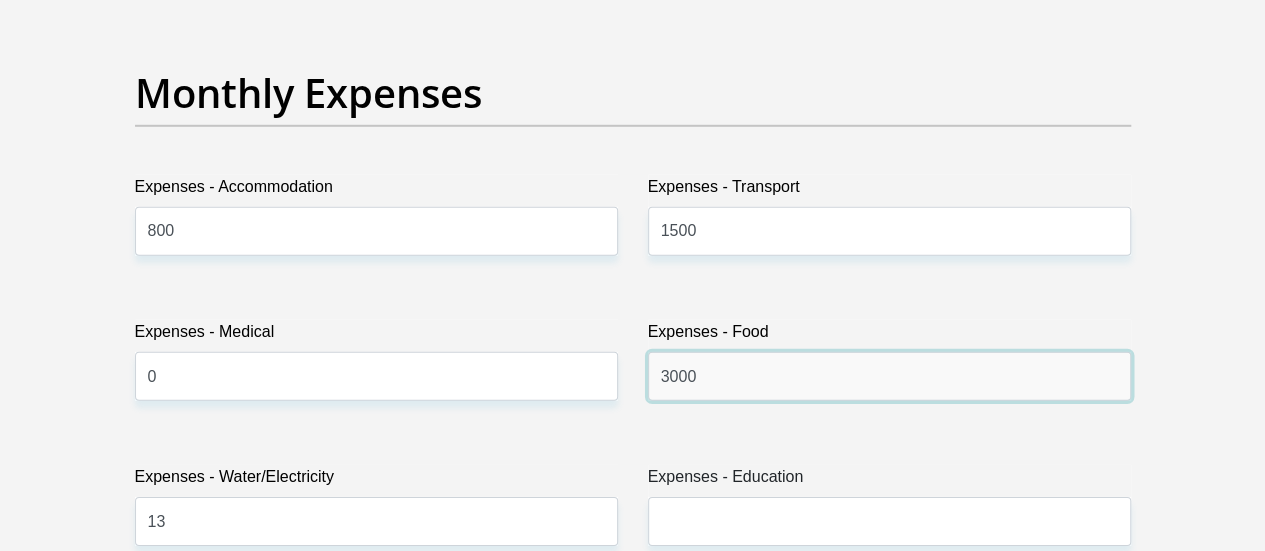 scroll, scrollTop: 3000, scrollLeft: 0, axis: vertical 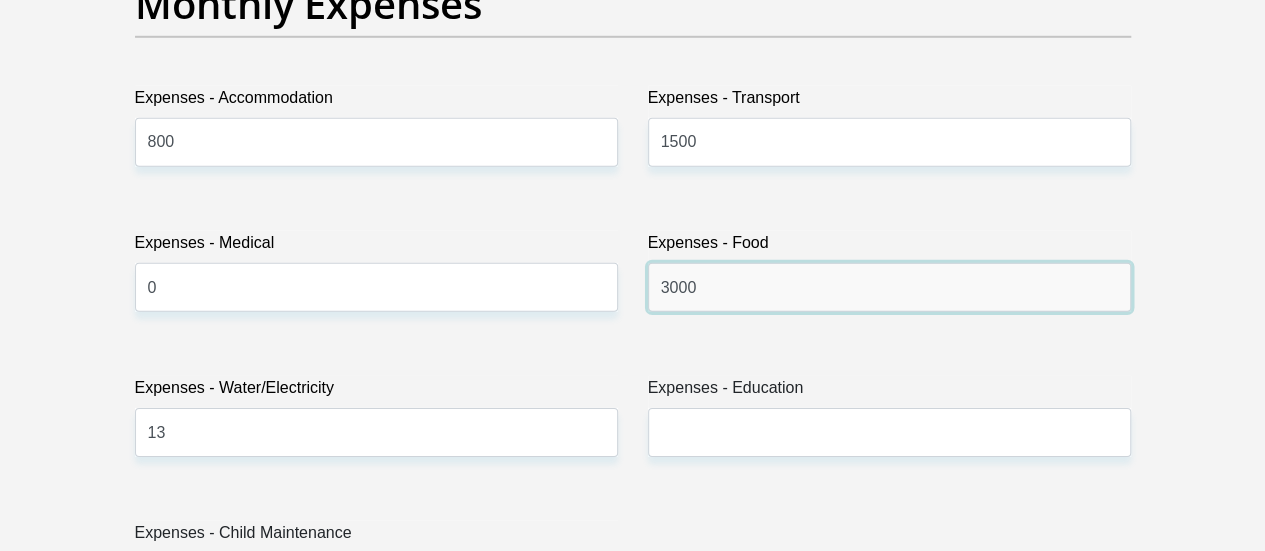type on "3000" 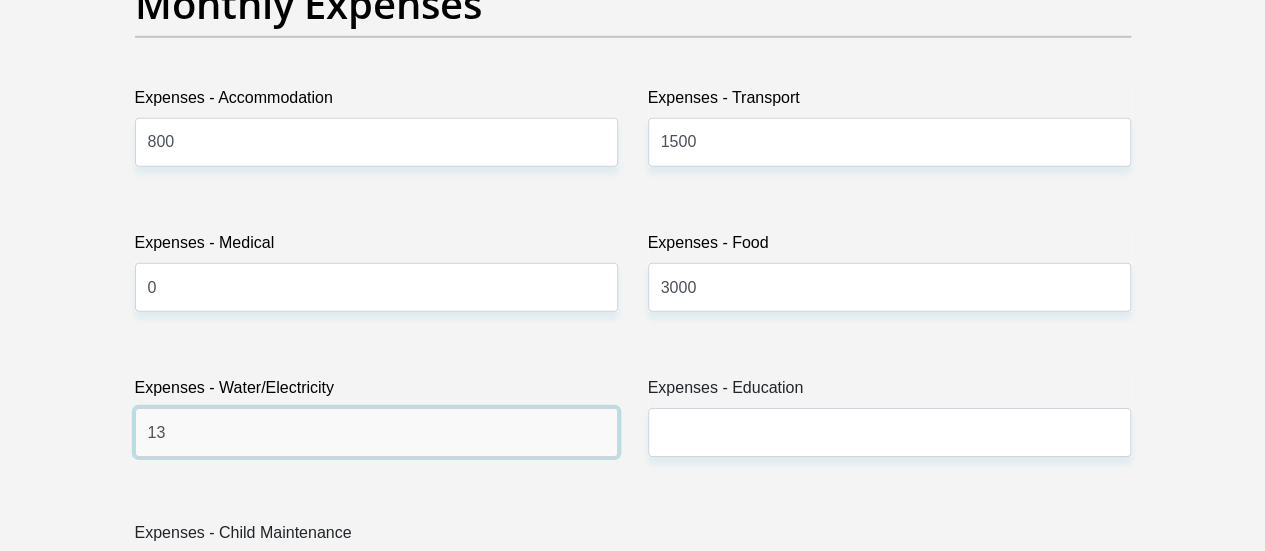click on "13" at bounding box center (376, 432) 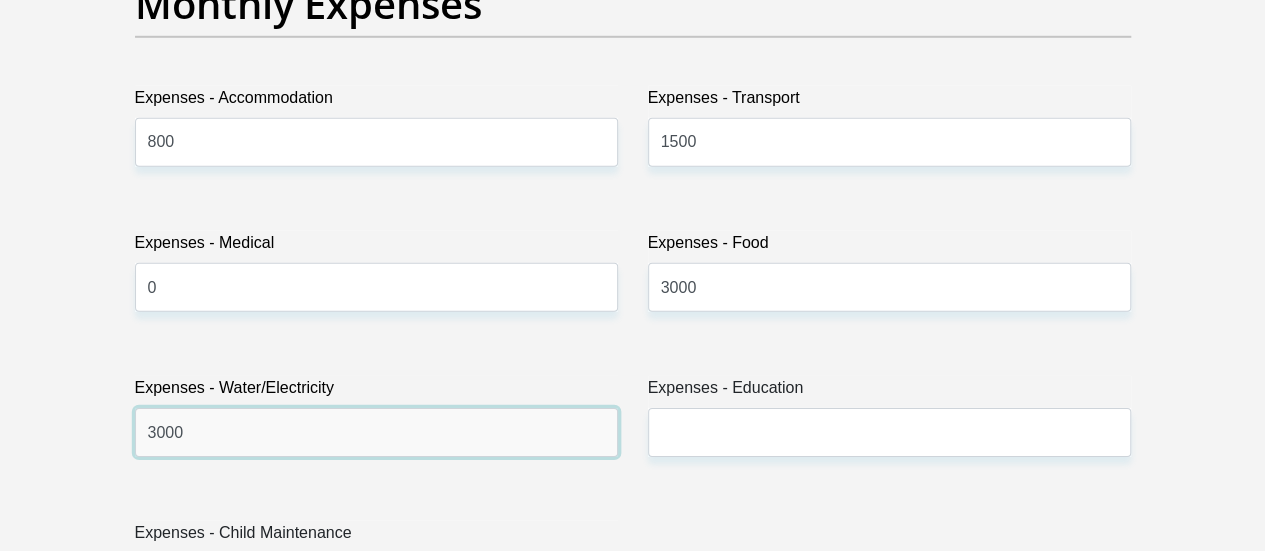 type on "3000" 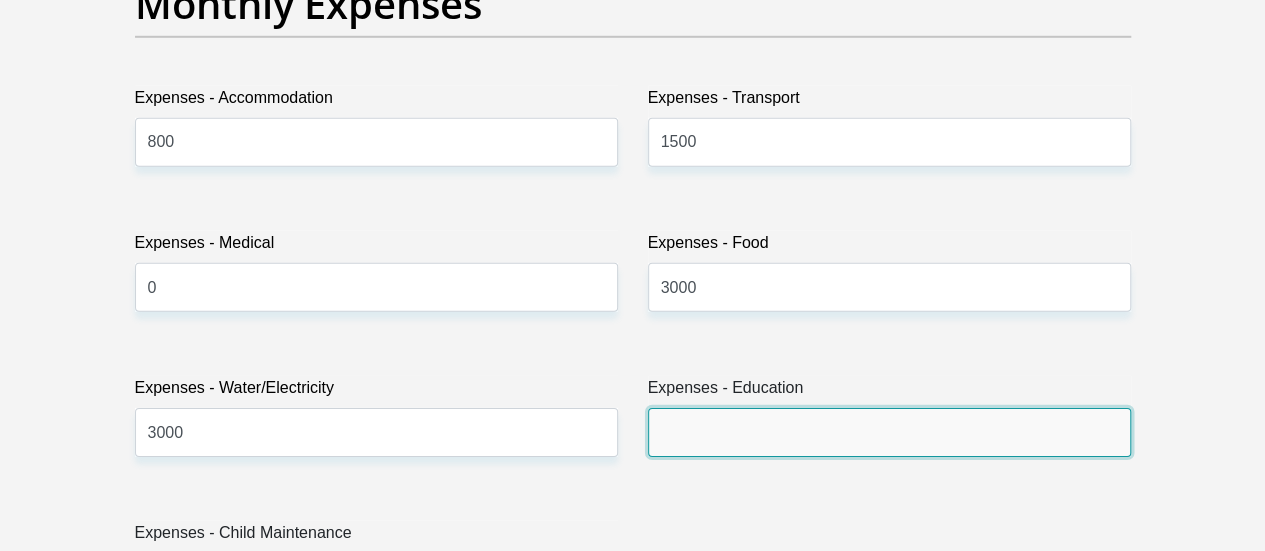 click on "Expenses - Education" at bounding box center (889, 432) 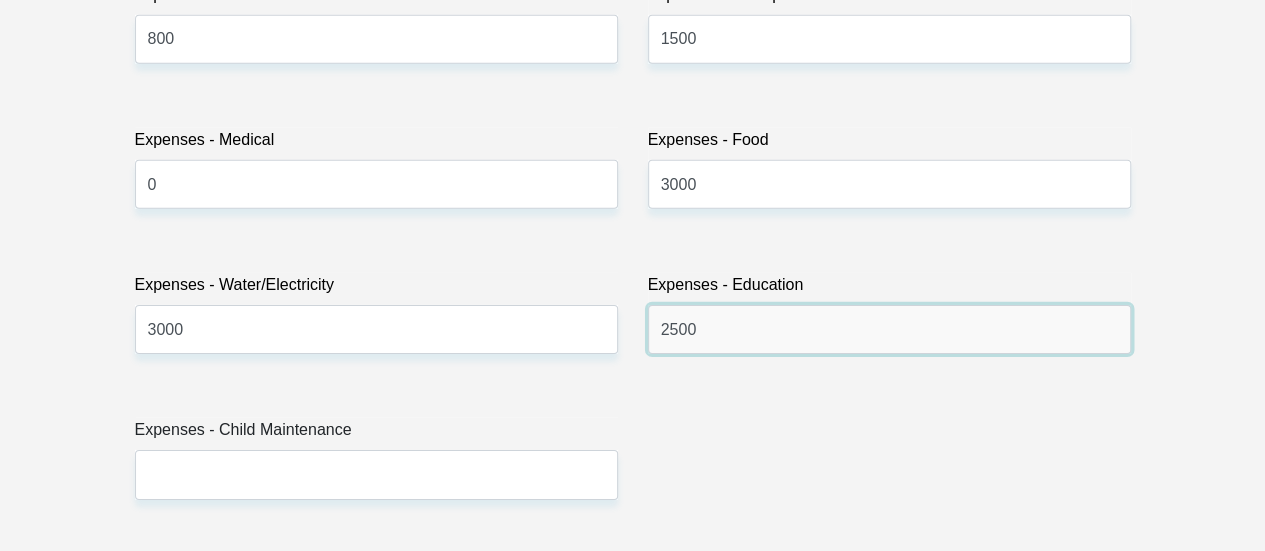 scroll, scrollTop: 3300, scrollLeft: 0, axis: vertical 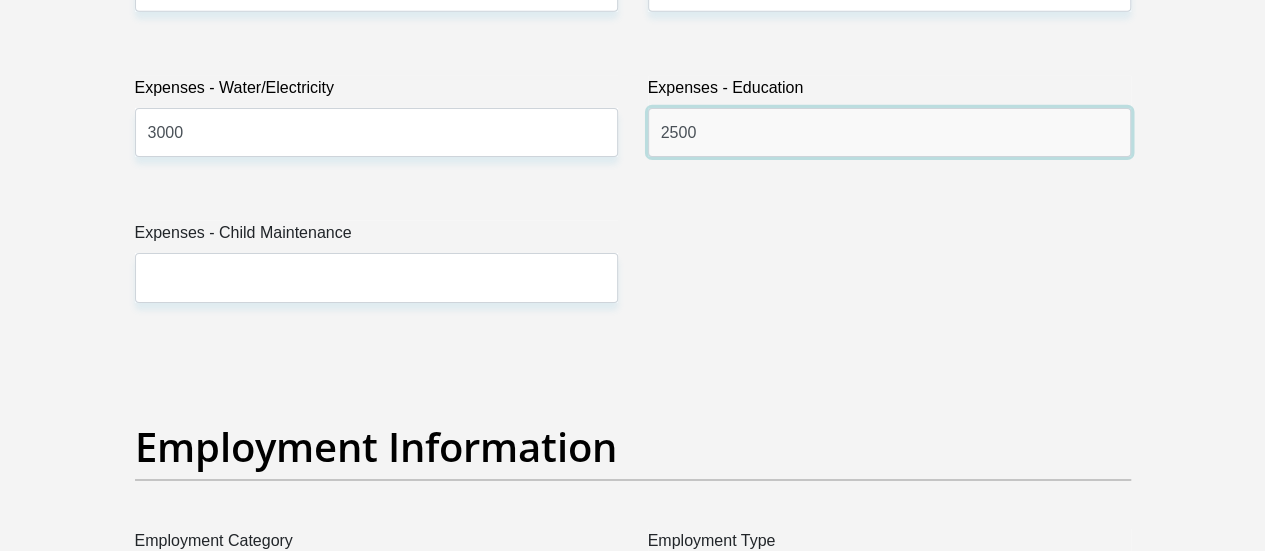 type on "2500" 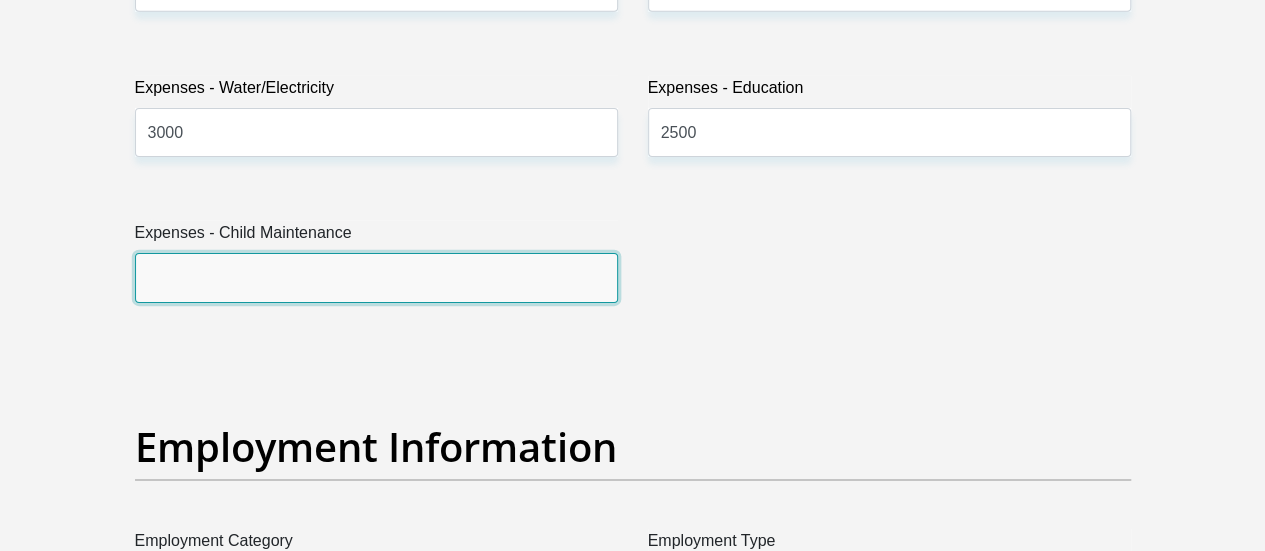 click on "Expenses - Child Maintenance" at bounding box center (376, 277) 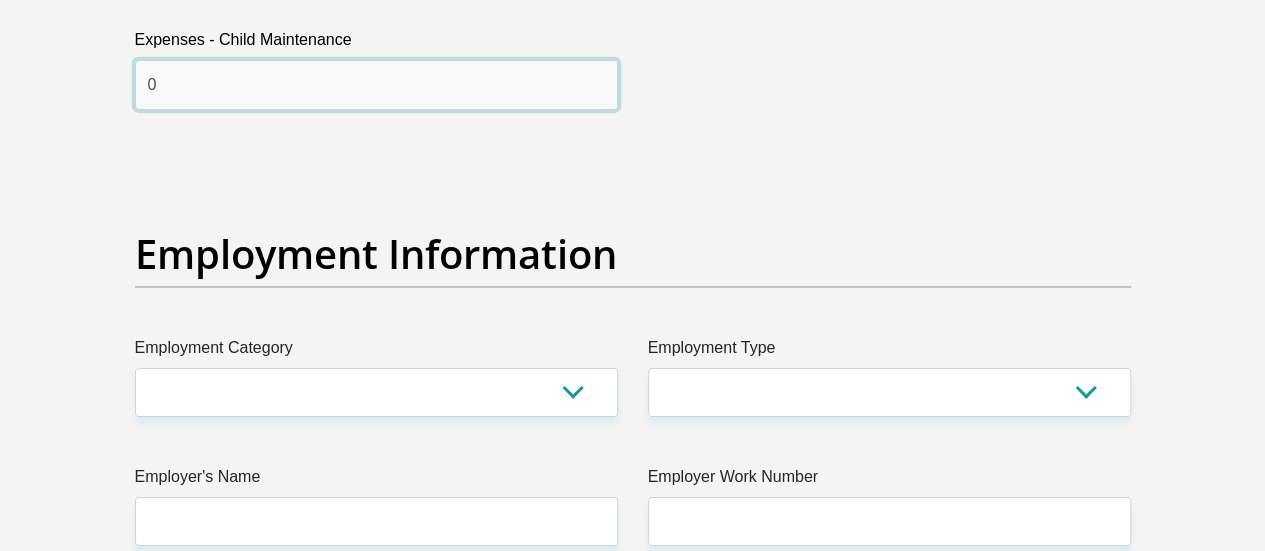 scroll, scrollTop: 3500, scrollLeft: 0, axis: vertical 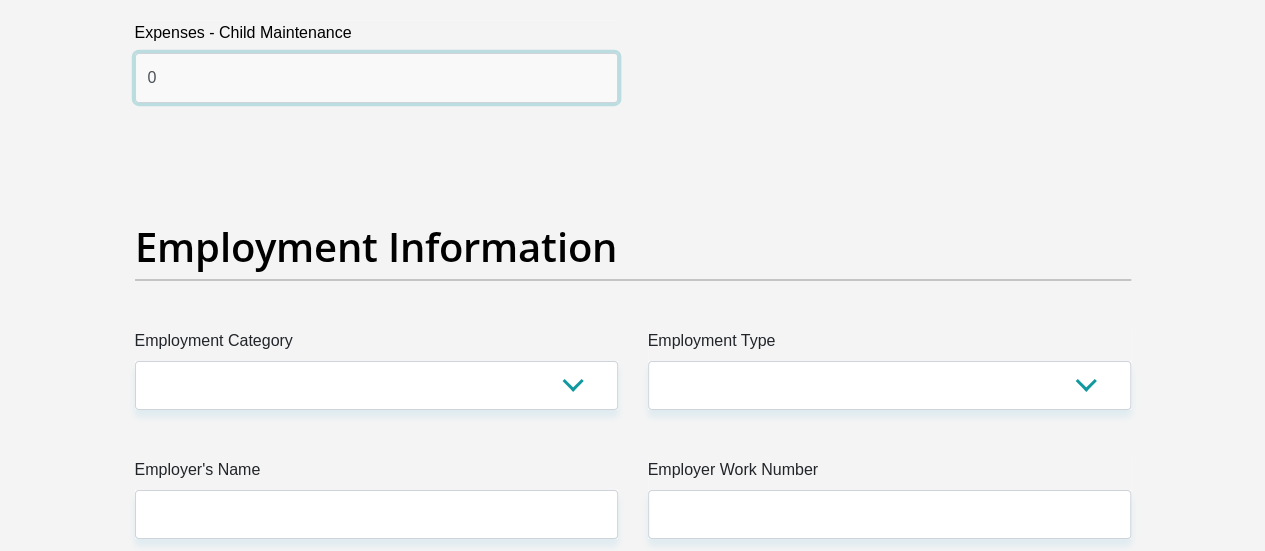 type on "0" 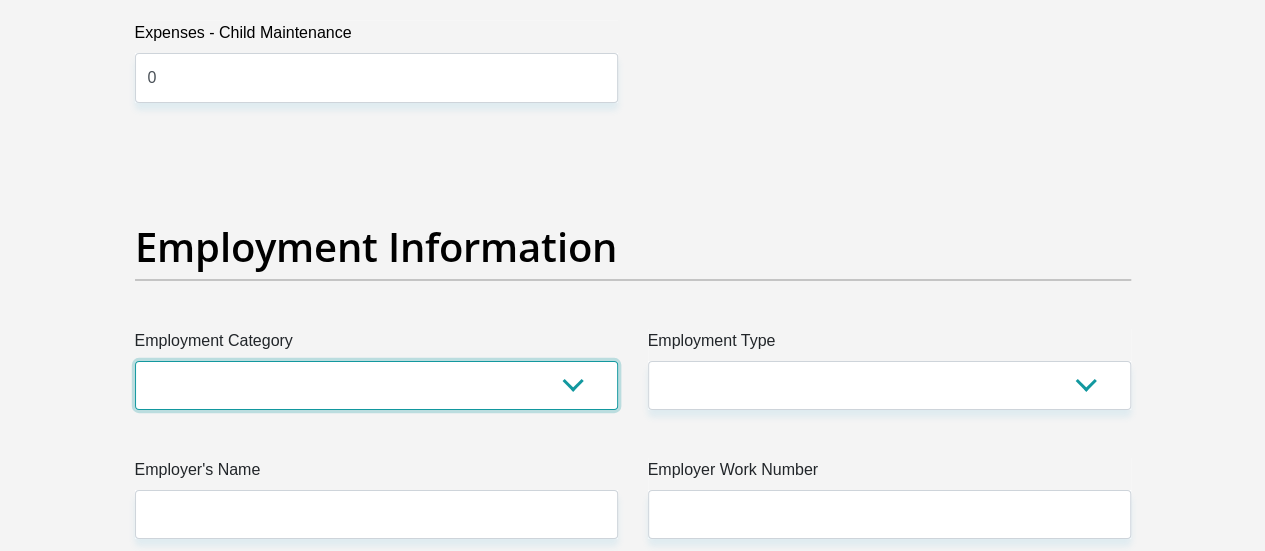 click on "AGRICULTURE
ALCOHOL & TOBACCO
CONSTRUCTION MATERIALS
METALLURGY
EQUIPMENT FOR RENEWABLE ENERGY
SPECIALIZED CONTRACTORS
CAR
GAMING (INCL. INTERNET
OTHER WHOLESALE
UNLICENSED PHARMACEUTICALS
CURRENCY EXCHANGE HOUSES
OTHER FINANCIAL INSTITUTIONS & INSURANCE
REAL ESTATE AGENTS
OIL & GAS
OTHER MATERIALS (E.G. IRON ORE)
PRECIOUS STONES & PRECIOUS METALS
POLITICAL ORGANIZATIONS
RELIGIOUS ORGANIZATIONS(NOT SECTS)
ACTI. HAVING BUSINESS DEAL WITH PUBLIC ADMINISTRATION
LAUNDROMATS" at bounding box center [376, 385] 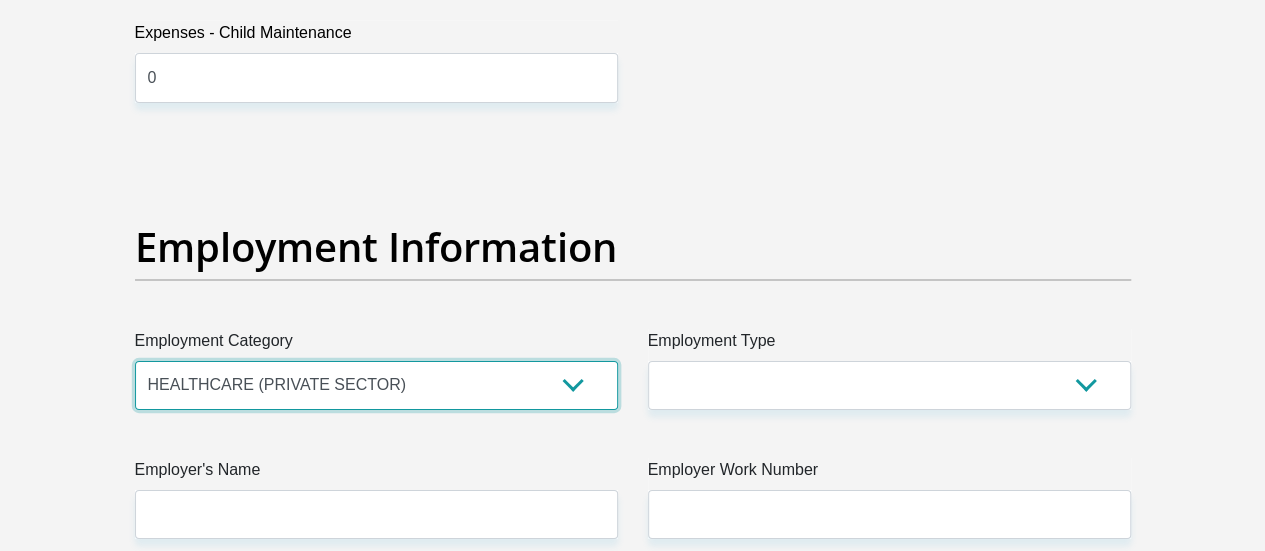 click on "AGRICULTURE
ALCOHOL & TOBACCO
CONSTRUCTION MATERIALS
METALLURGY
EQUIPMENT FOR RENEWABLE ENERGY
SPECIALIZED CONTRACTORS
CAR
GAMING (INCL. INTERNET
OTHER WHOLESALE
UNLICENSED PHARMACEUTICALS
CURRENCY EXCHANGE HOUSES
OTHER FINANCIAL INSTITUTIONS & INSURANCE
REAL ESTATE AGENTS
OIL & GAS
OTHER MATERIALS (E.G. IRON ORE)
PRECIOUS STONES & PRECIOUS METALS
POLITICAL ORGANIZATIONS
RELIGIOUS ORGANIZATIONS(NOT SECTS)
ACTI. HAVING BUSINESS DEAL WITH PUBLIC ADMINISTRATION
LAUNDROMATS" at bounding box center [376, 385] 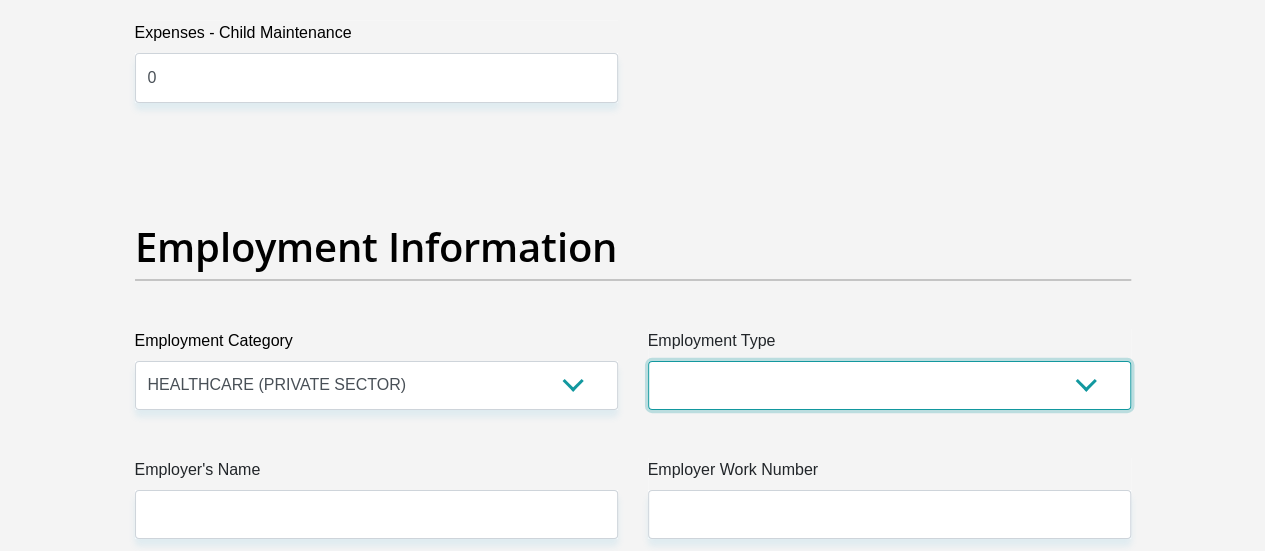 click on "College/Lecturer
Craft Seller
Creative
Driver
Executive
Farmer
Forces - Non Commissioned
Forces - Officer
Hawker
Housewife
Labourer
Licenced Professional
Manager
Miner
Non Licenced Professional
Office Staff/Clerk
Outside Worker
Pensioner
Permanent Teacher
Production/Manufacturing
Sales
Self-Employed
Semi-Professional Worker
Service Industry  Social Worker  Student" at bounding box center (889, 385) 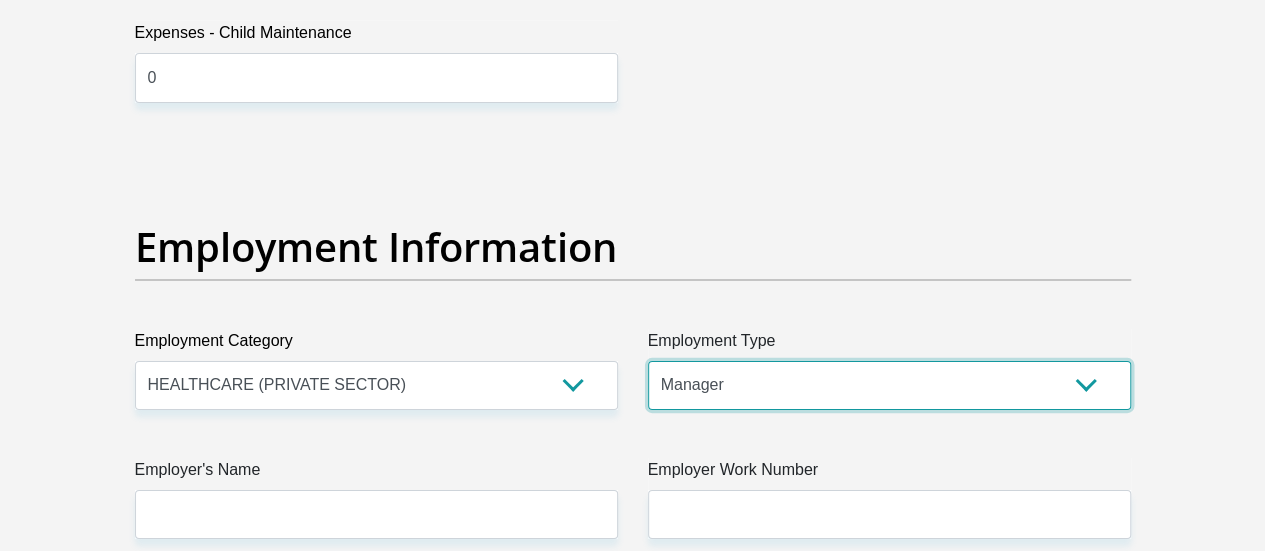 click on "College/Lecturer
Craft Seller
Creative
Driver
Executive
Farmer
Forces - Non Commissioned
Forces - Officer
Hawker
Housewife
Labourer
Licenced Professional
Manager
Miner
Non Licenced Professional
Office Staff/Clerk
Outside Worker
Pensioner
Permanent Teacher
Production/Manufacturing
Sales
Self-Employed
Semi-Professional Worker
Service Industry  Social Worker  Student" at bounding box center [889, 385] 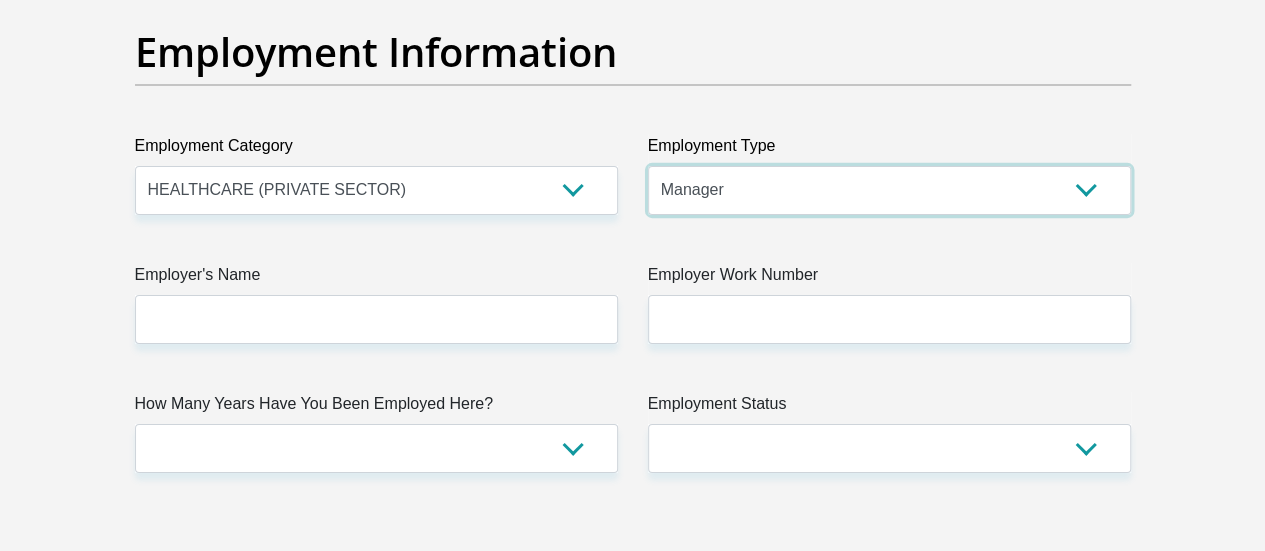 scroll, scrollTop: 3700, scrollLeft: 0, axis: vertical 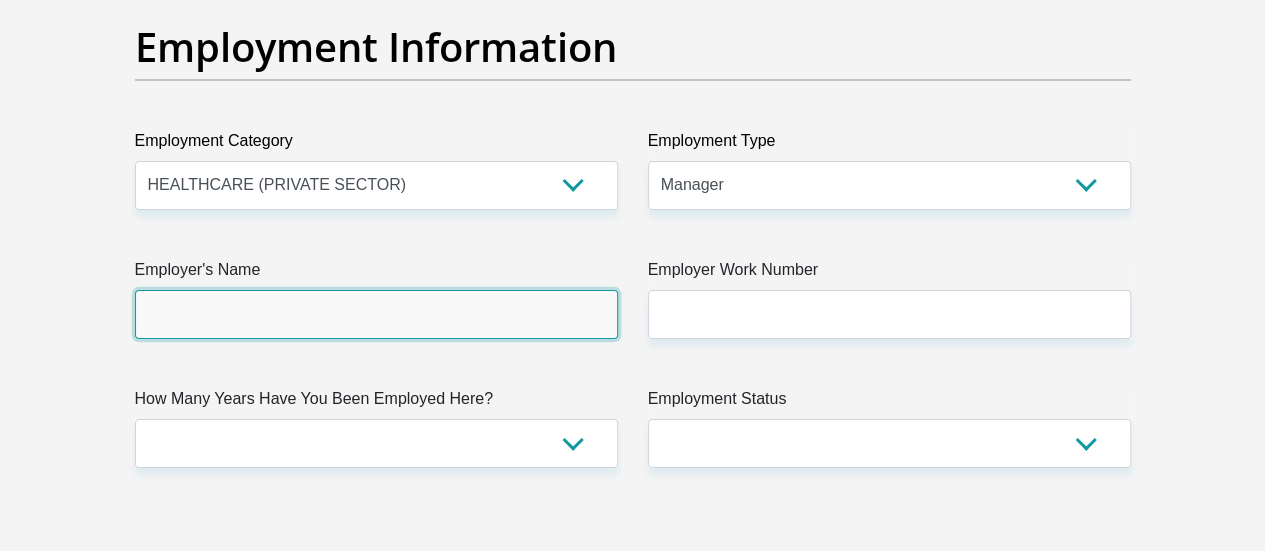 click on "Employer's Name" at bounding box center (376, 314) 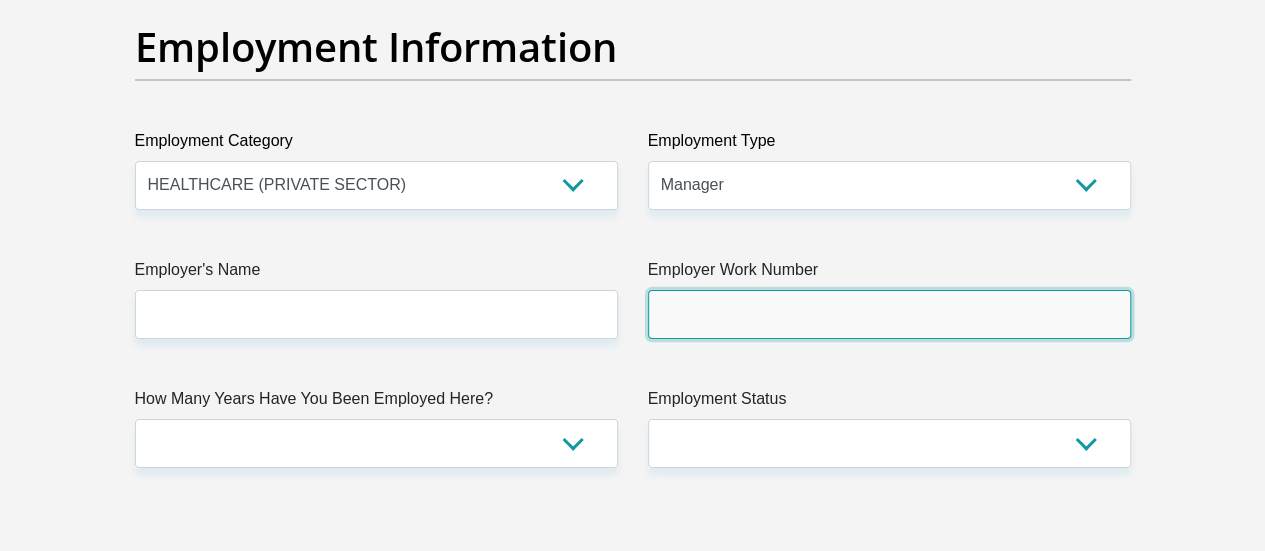 click on "Employer Work Number" at bounding box center (889, 314) 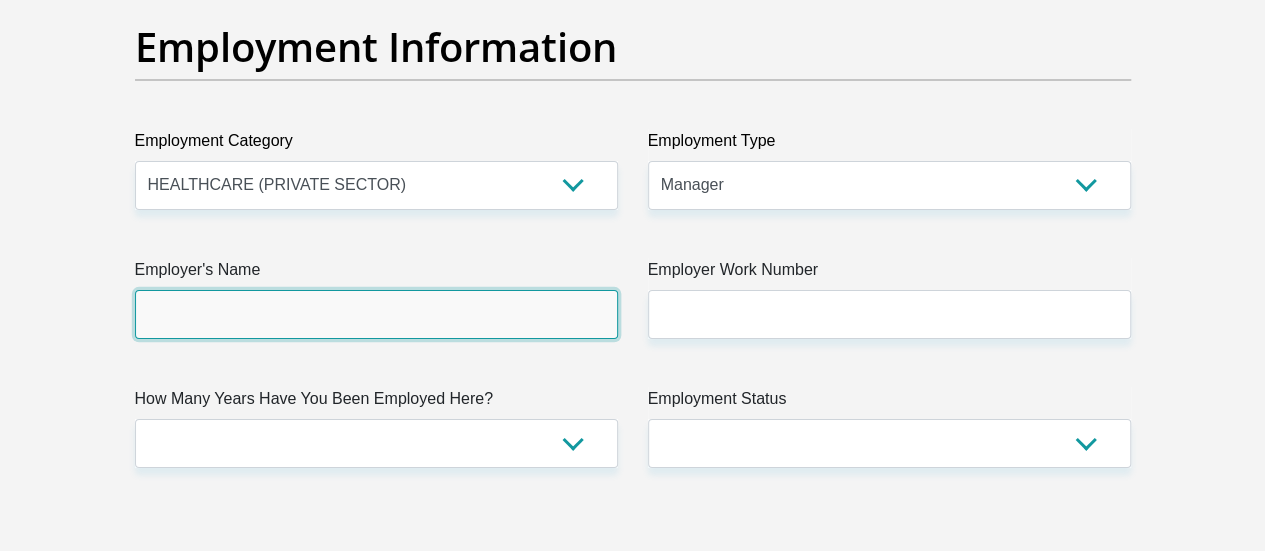 click on "Employer's Name" at bounding box center (376, 314) 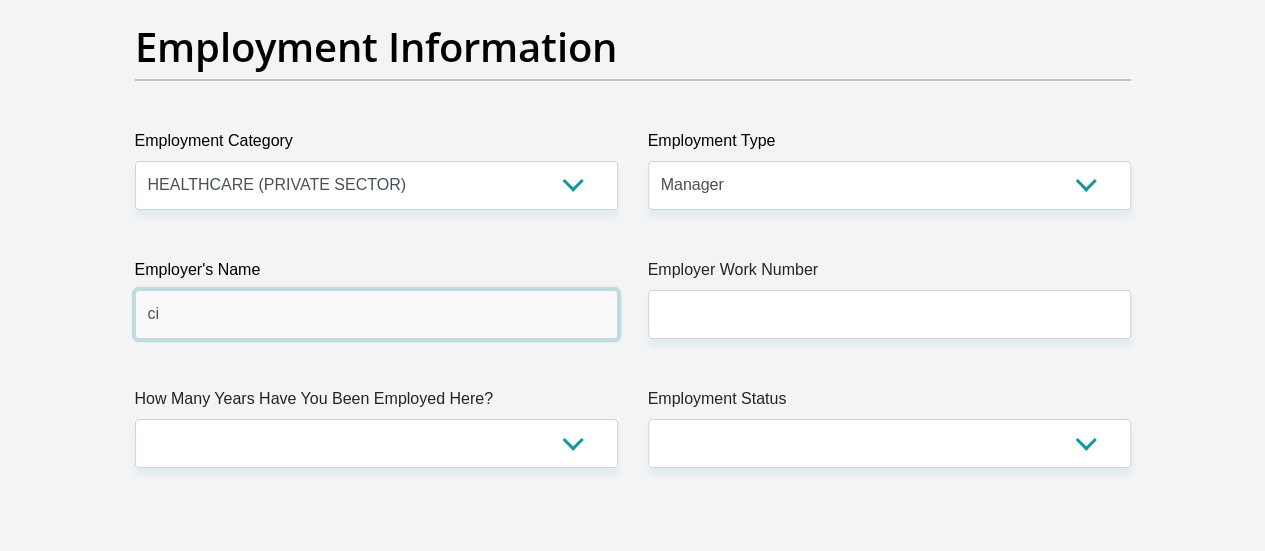 type on "c" 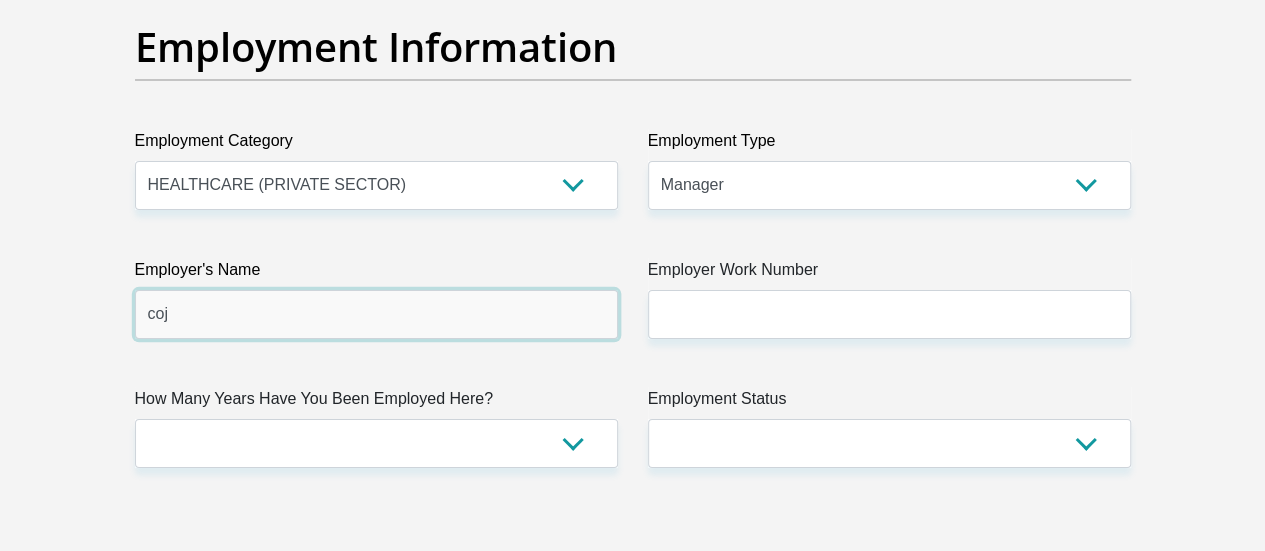 type on "coj" 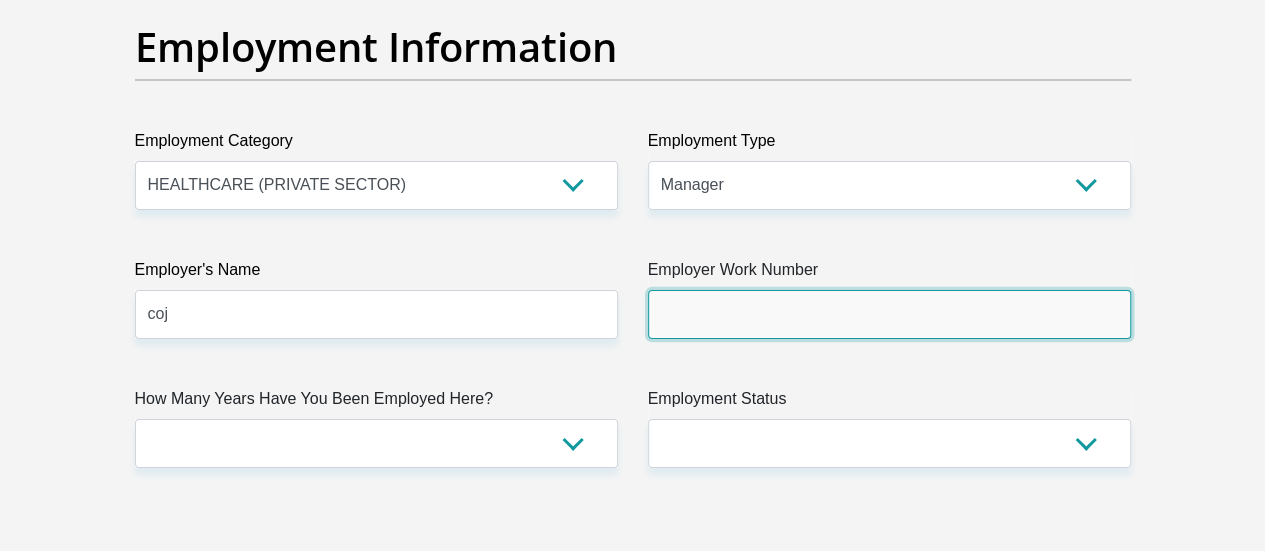 click on "Employer Work Number" at bounding box center (889, 314) 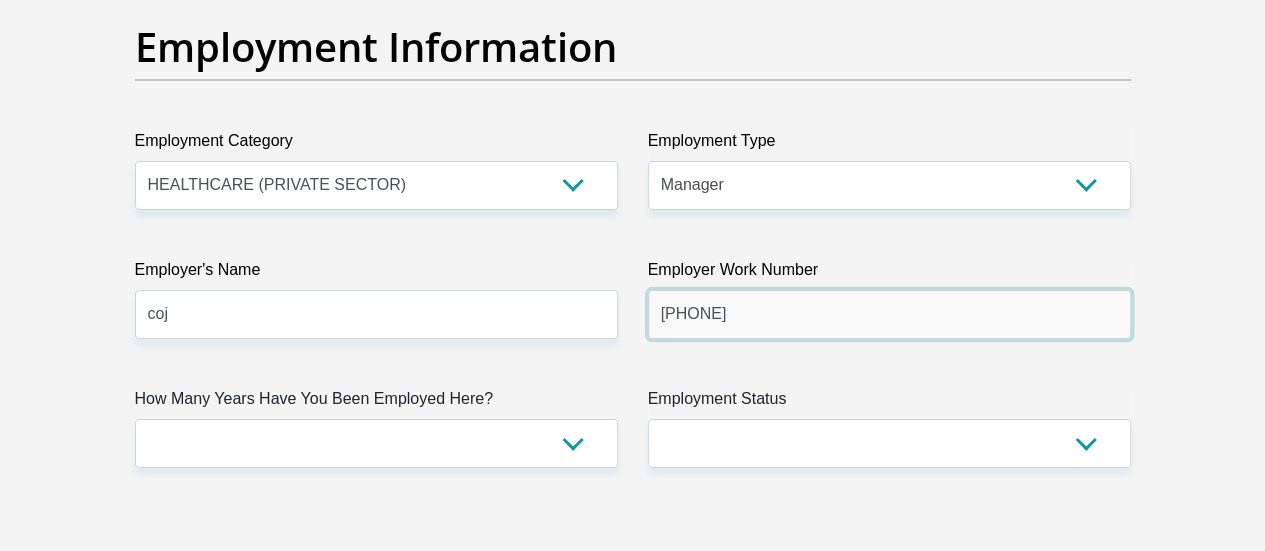 type on "[PHONE]" 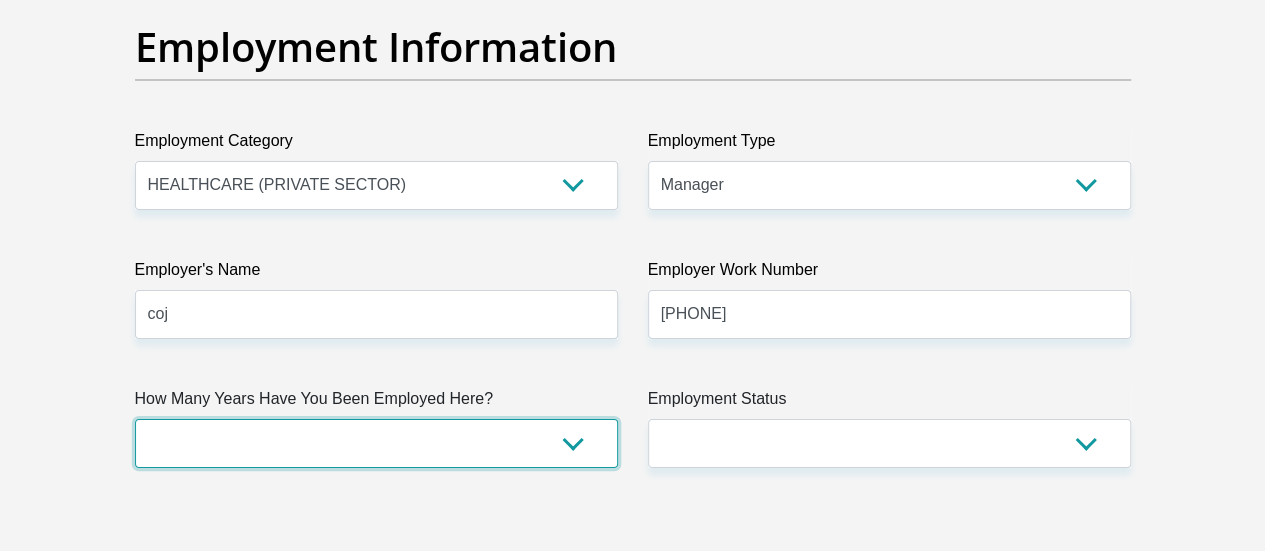 click on "less than 1 year
1-3 years
3-5 years
5+ years" at bounding box center [376, 443] 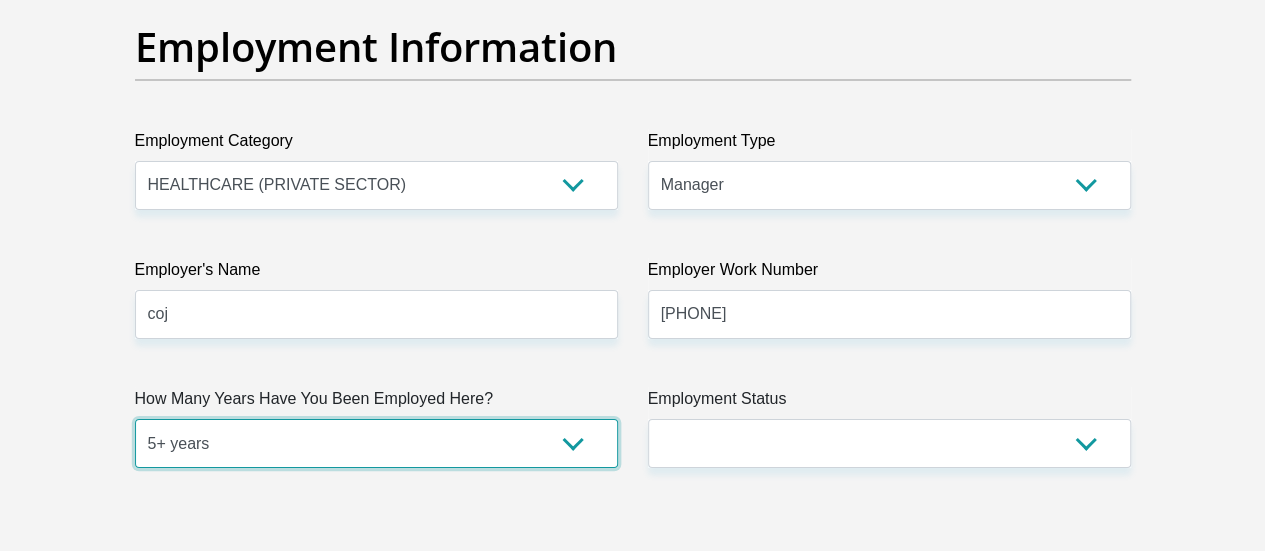click on "less than 1 year
1-3 years
3-5 years
5+ years" at bounding box center [376, 443] 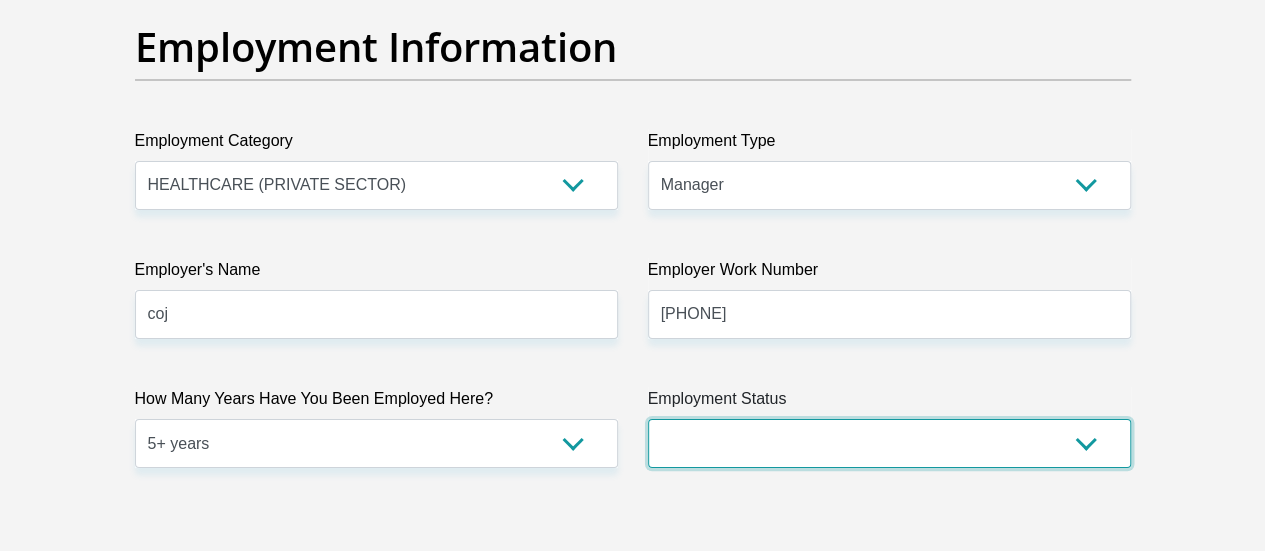 click on "Permanent/Full-time
Part-time/Casual
Contract Worker
Self-Employed
Housewife
Retired
Student
Medically Boarded
Disability
Unemployed" at bounding box center (889, 443) 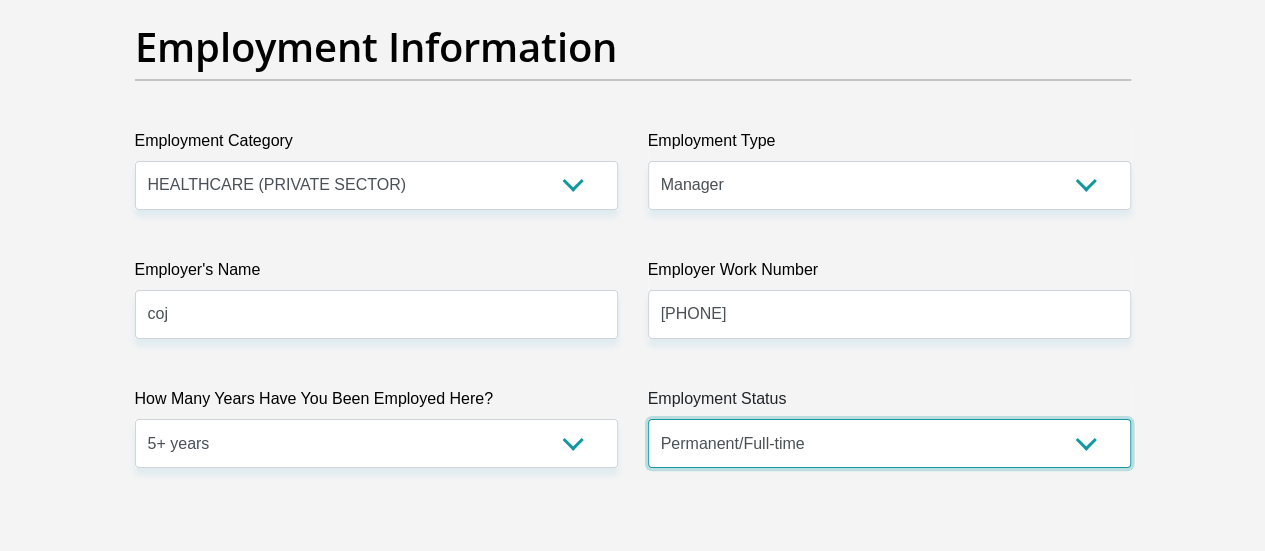 click on "Permanent/Full-time
Part-time/Casual
Contract Worker
Self-Employed
Housewife
Retired
Student
Medically Boarded
Disability
Unemployed" at bounding box center [889, 443] 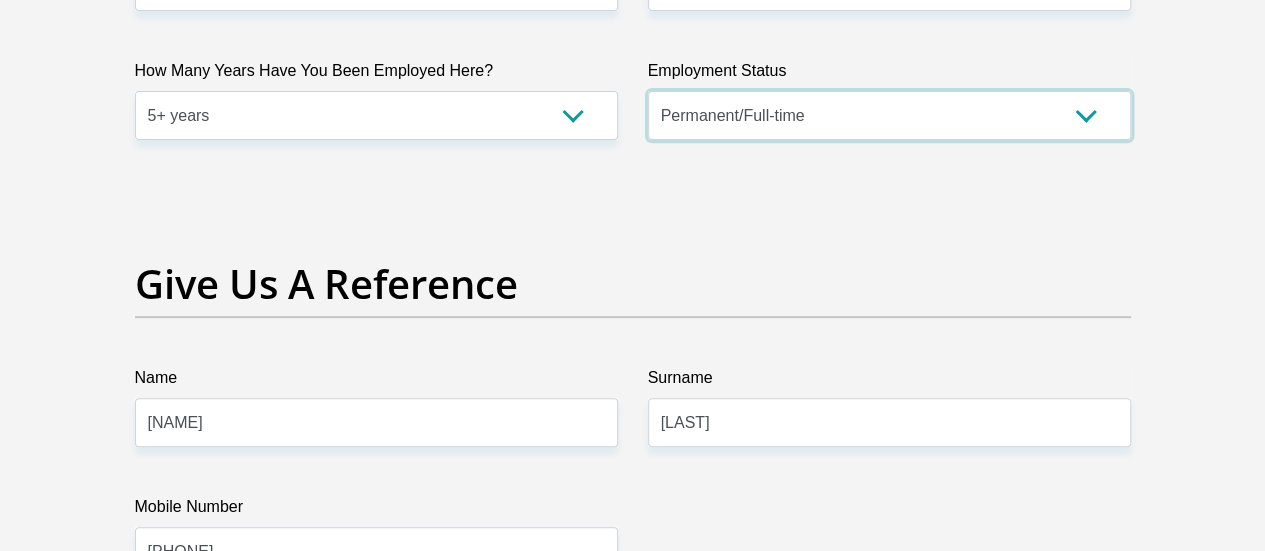 scroll, scrollTop: 4100, scrollLeft: 0, axis: vertical 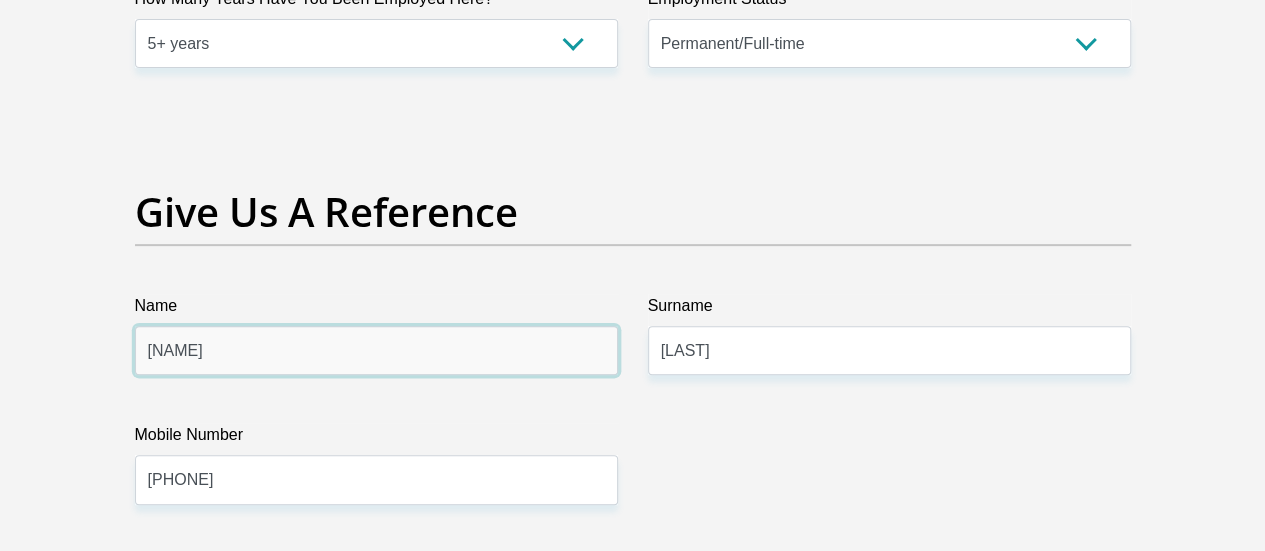 click on "[NAME]" at bounding box center (376, 350) 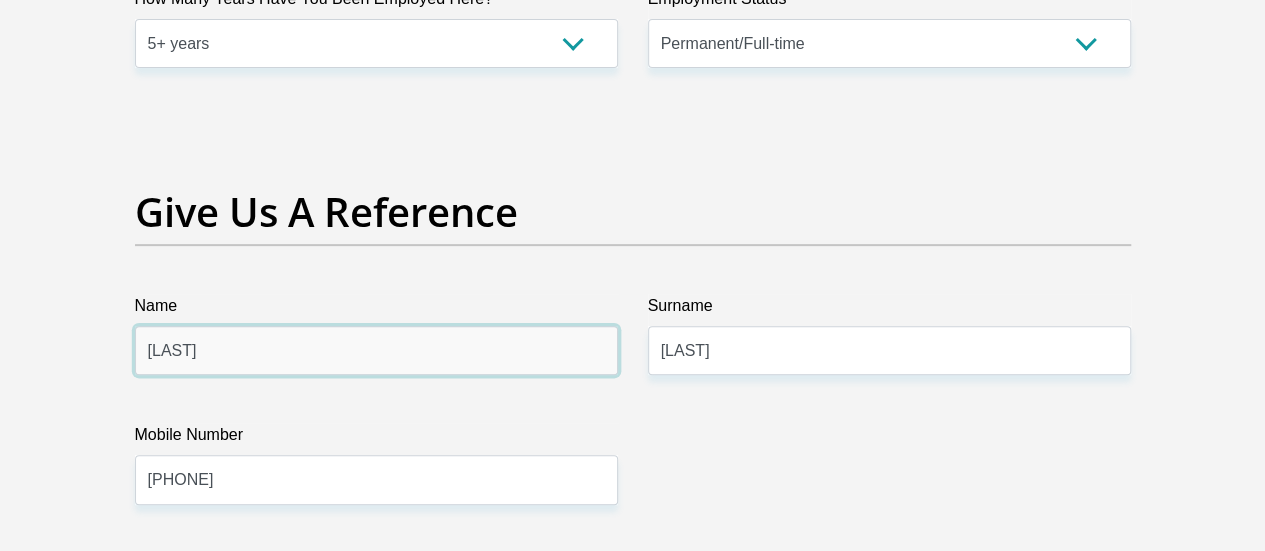 type on "[LAST]" 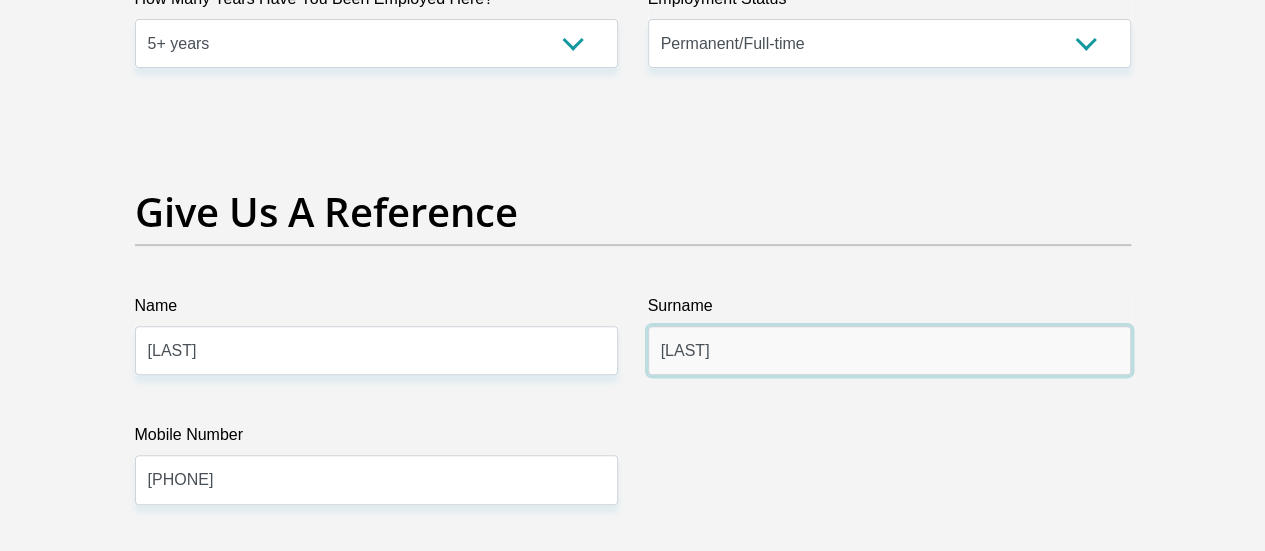 click on "[LAST]" at bounding box center [889, 350] 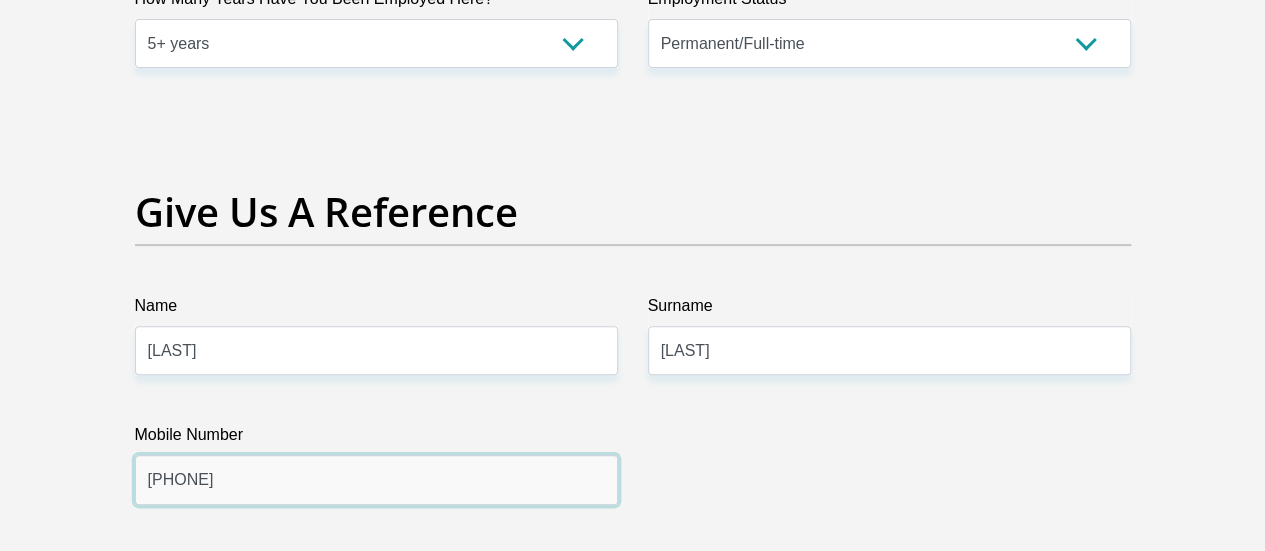 click on "[PHONE]" at bounding box center (376, 479) 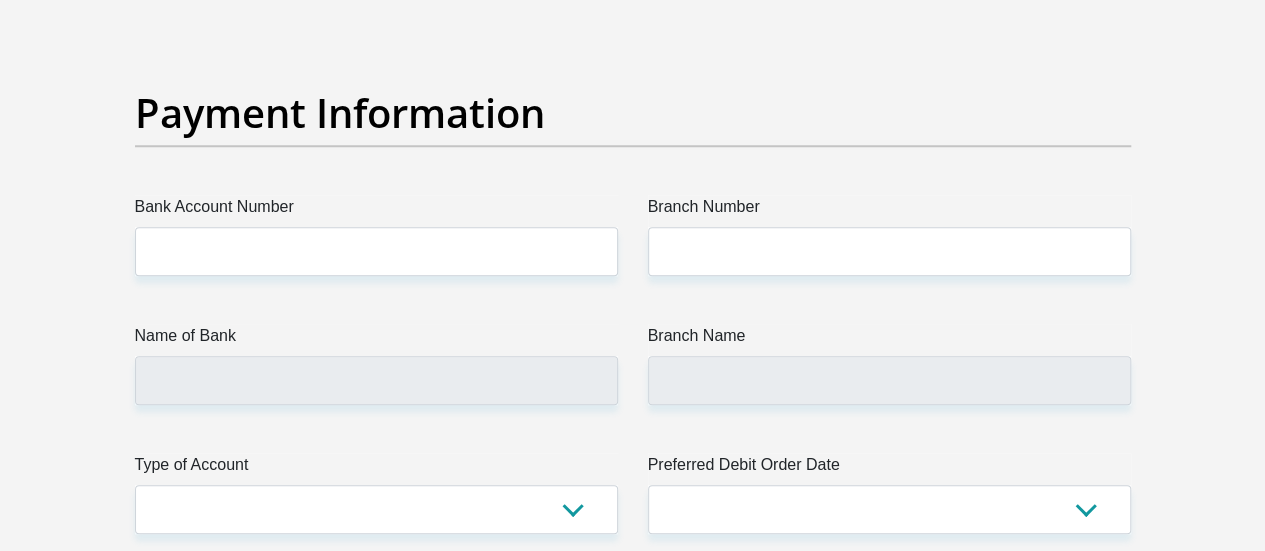 scroll, scrollTop: 4700, scrollLeft: 0, axis: vertical 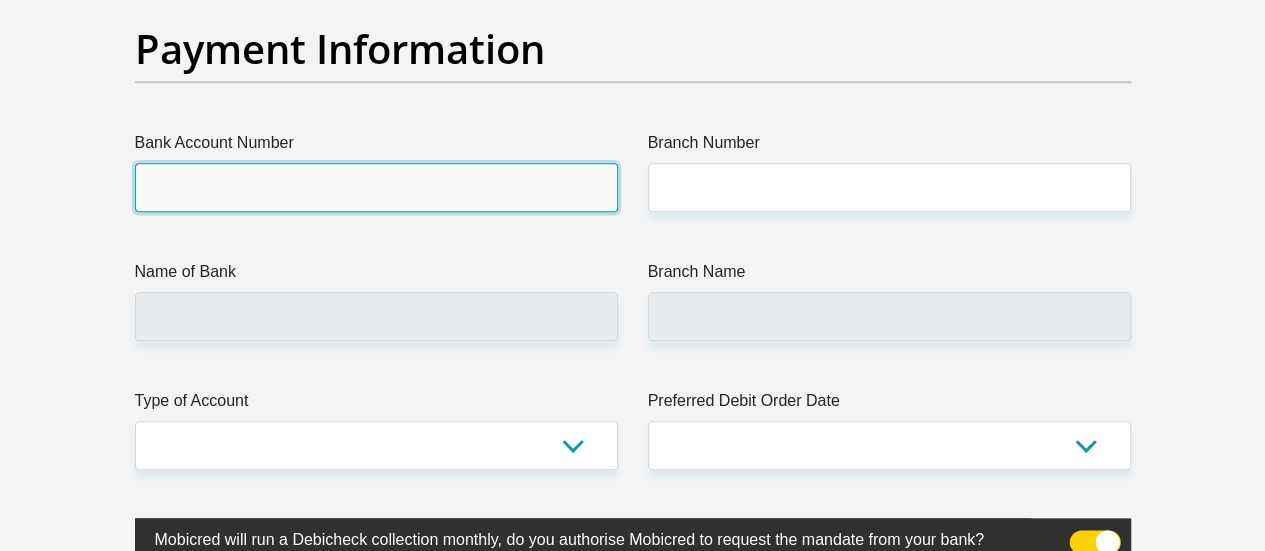 click on "Bank Account Number" at bounding box center (376, 187) 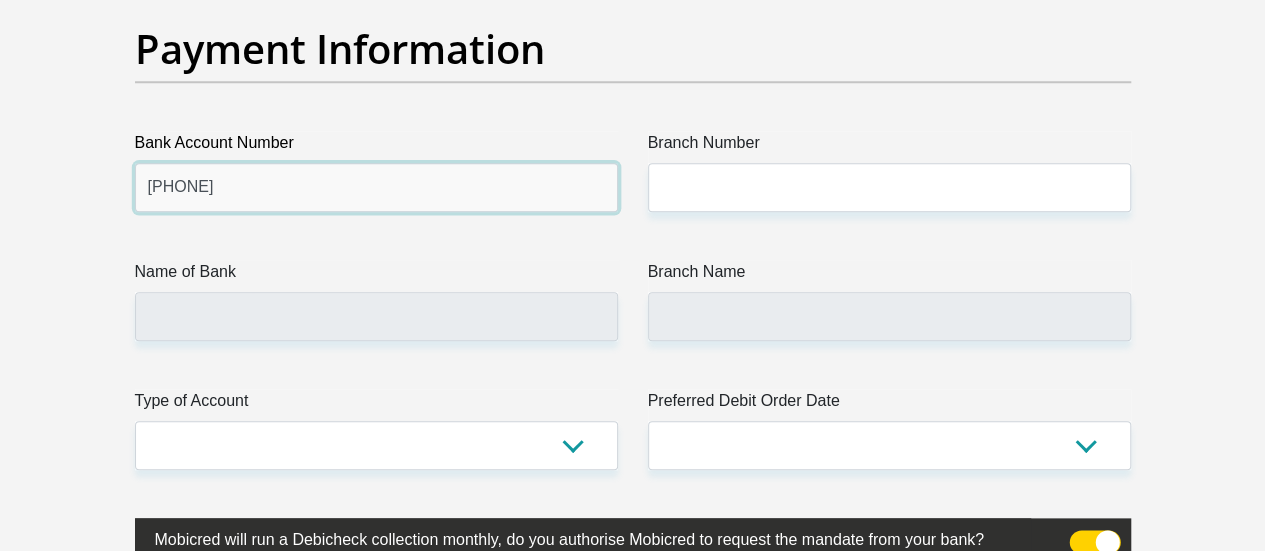 type on "[PHONE]" 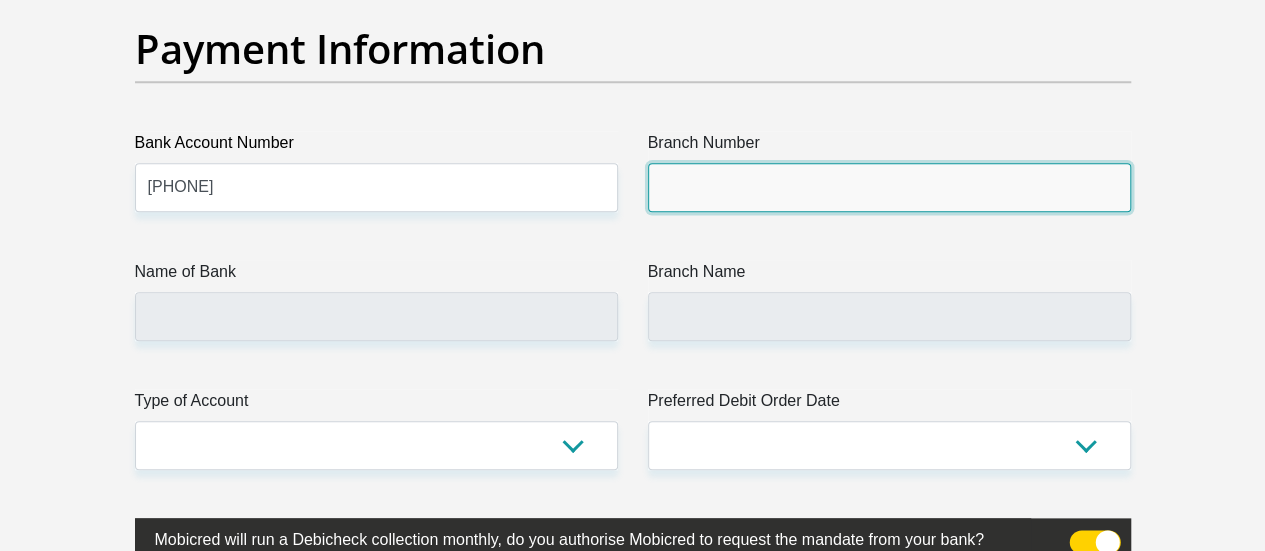 click on "Branch Number" at bounding box center (889, 187) 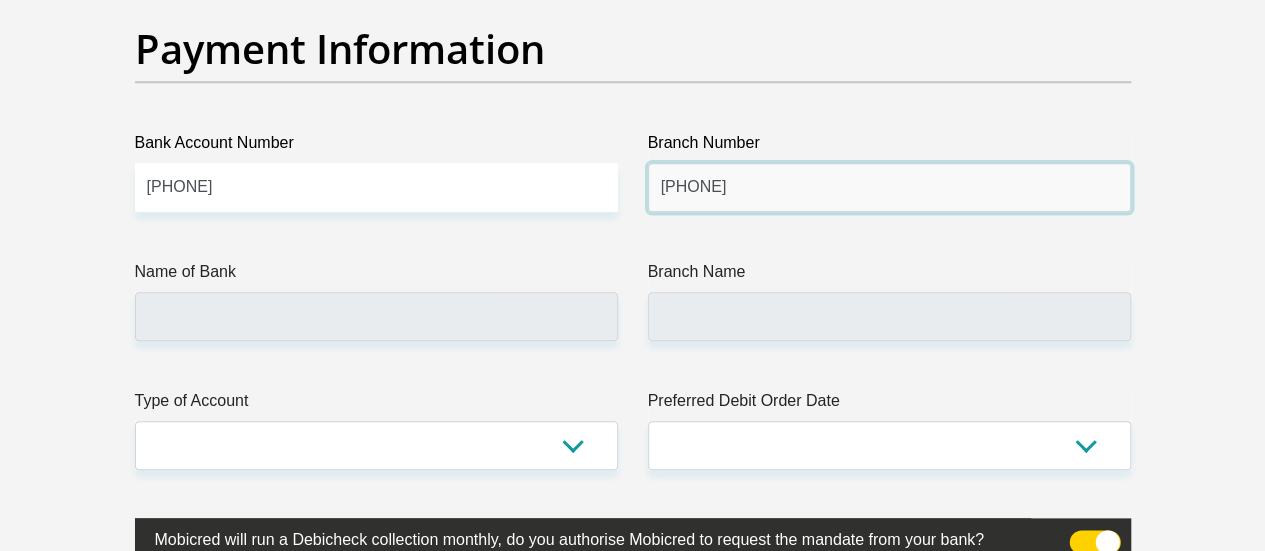 type on "[PHONE]" 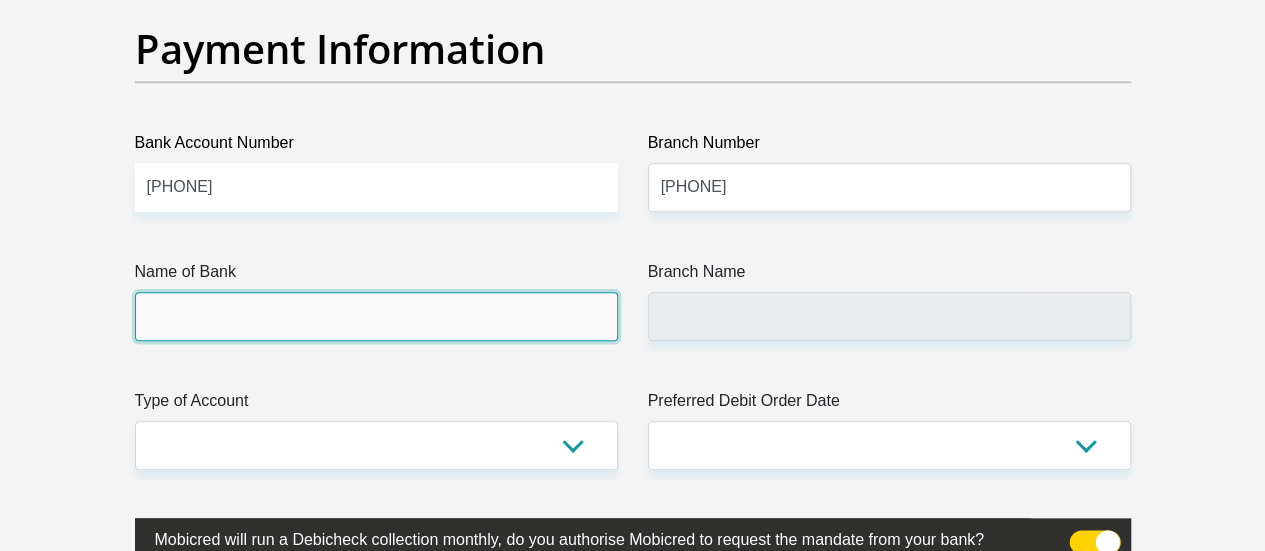 click on "Name of Bank" at bounding box center [376, 316] 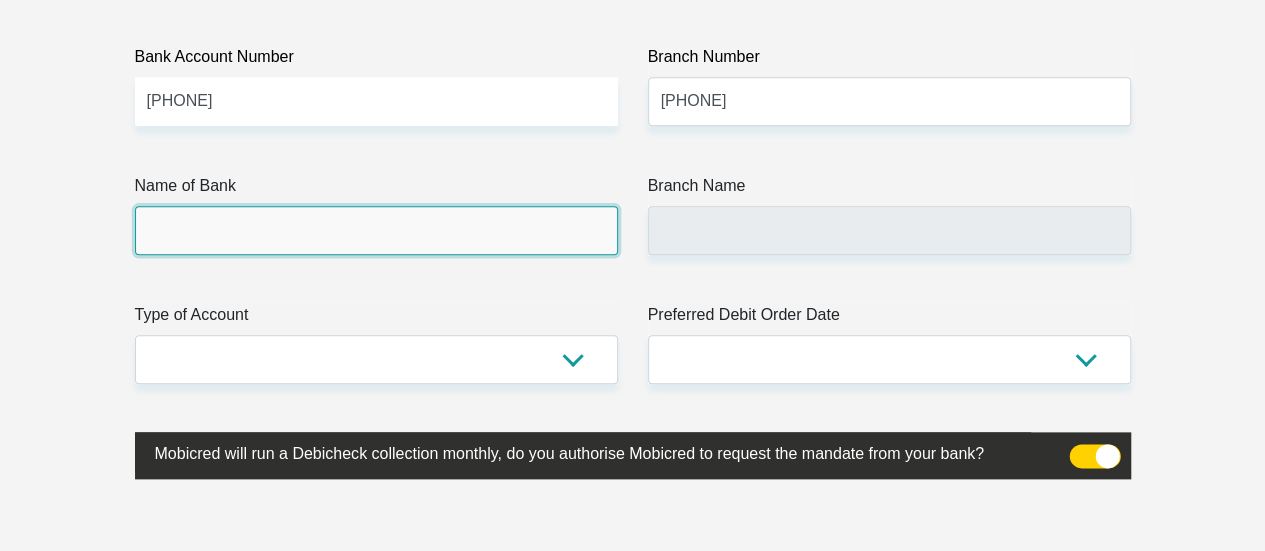 scroll, scrollTop: 4782, scrollLeft: 0, axis: vertical 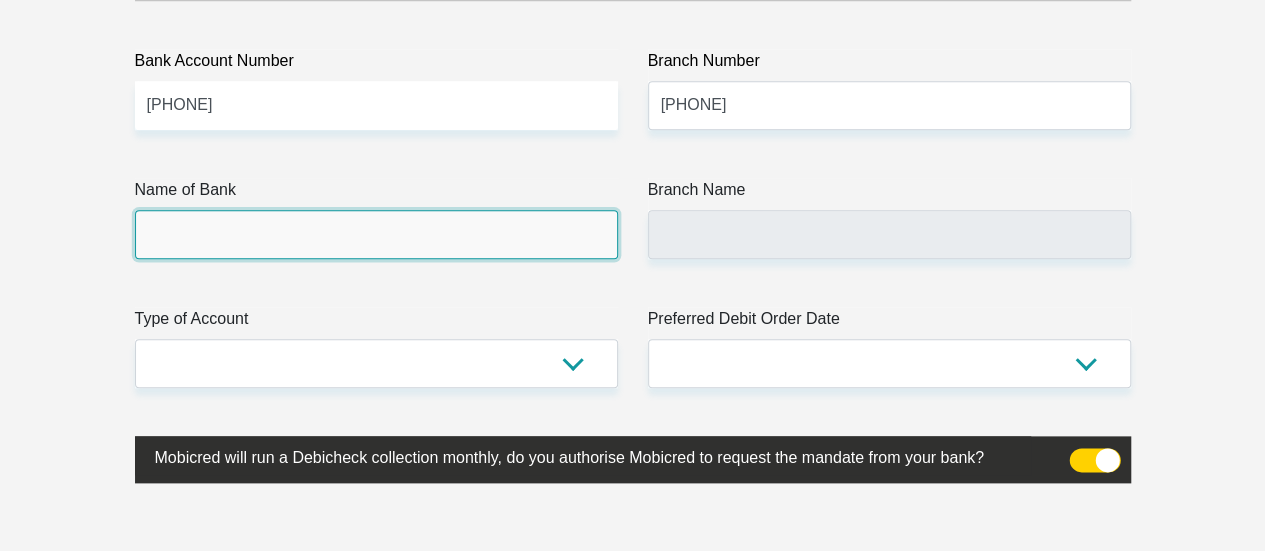 click on "Name of Bank" at bounding box center [376, 234] 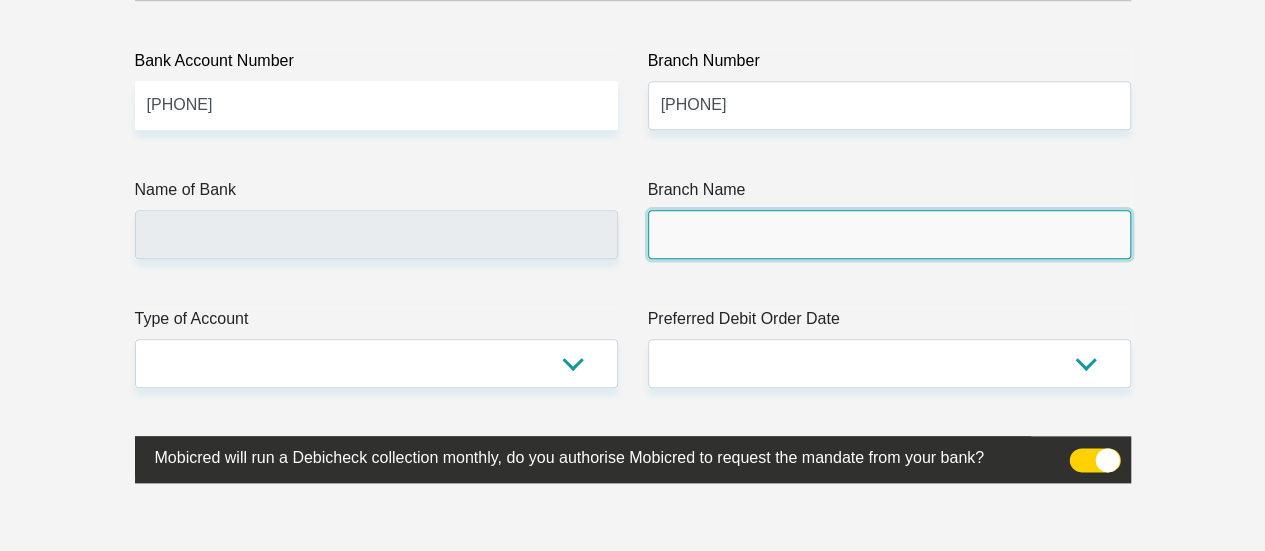 click on "Branch Name" at bounding box center (889, 234) 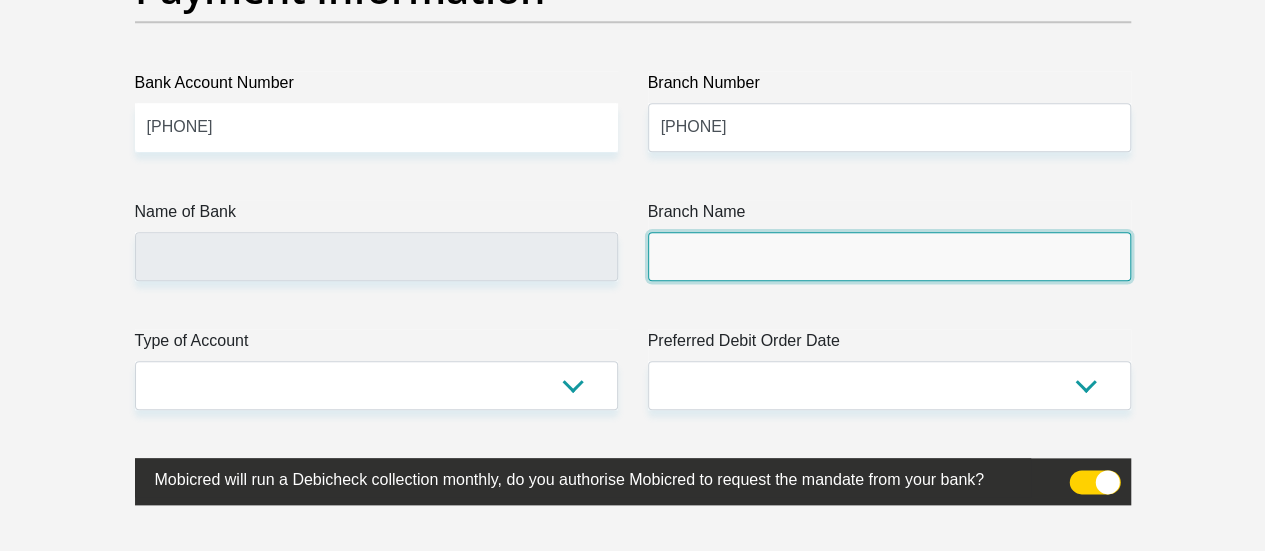 scroll, scrollTop: 4782, scrollLeft: 0, axis: vertical 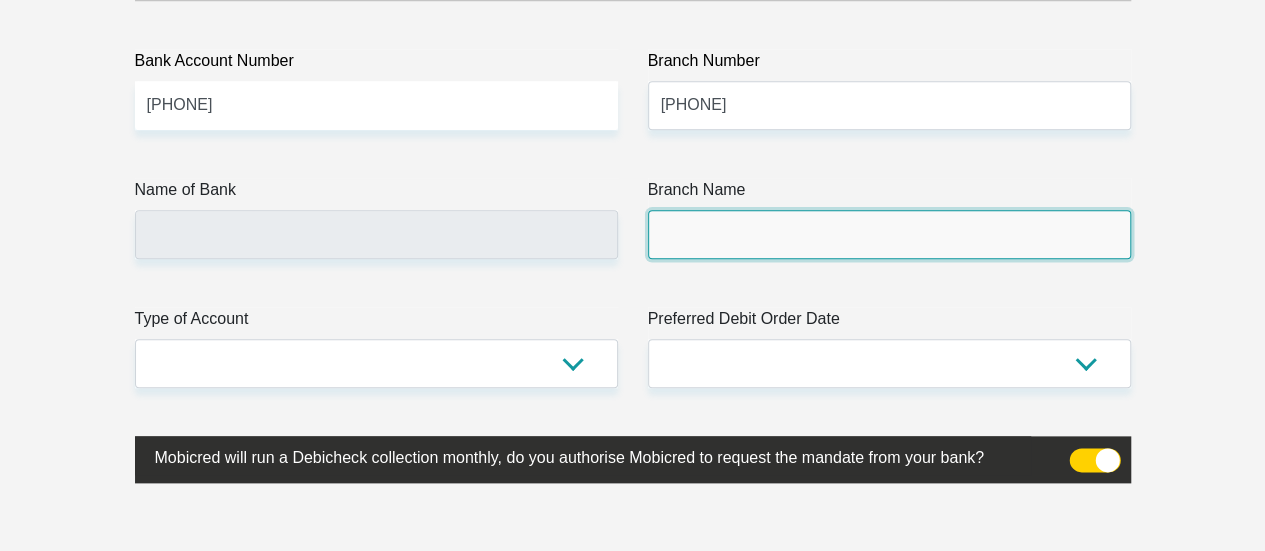 click on "Branch Name" at bounding box center (889, 234) 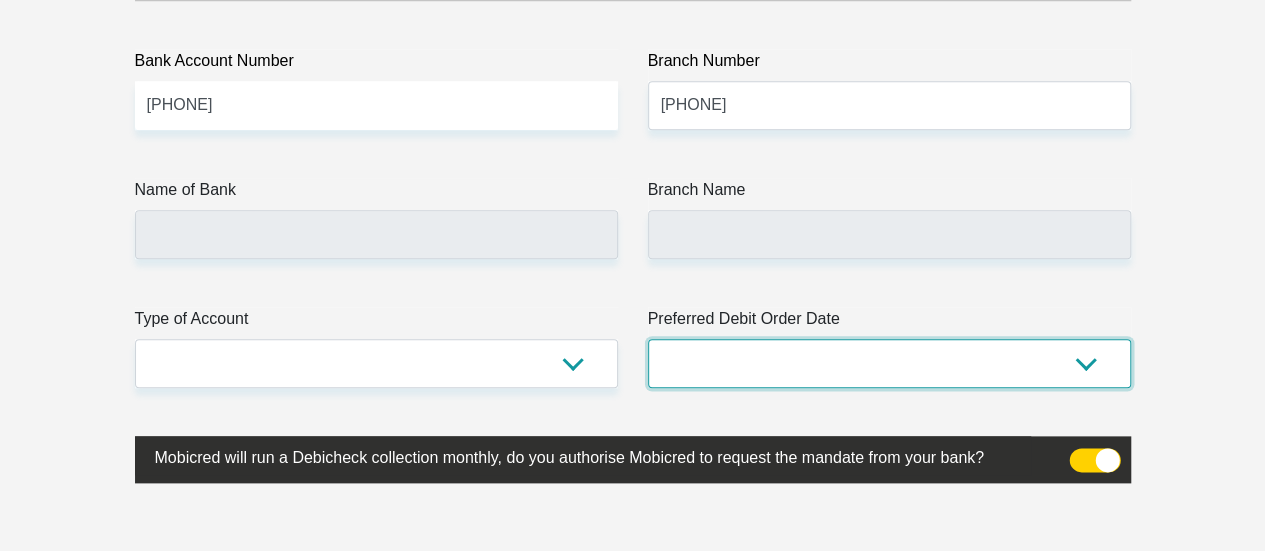 click on "1st
2nd
3rd
4th
5th
7th
18th
19th
20th
21st
22nd
23rd
24th
25th
26th
27th
28th
29th
30th" at bounding box center (889, 363) 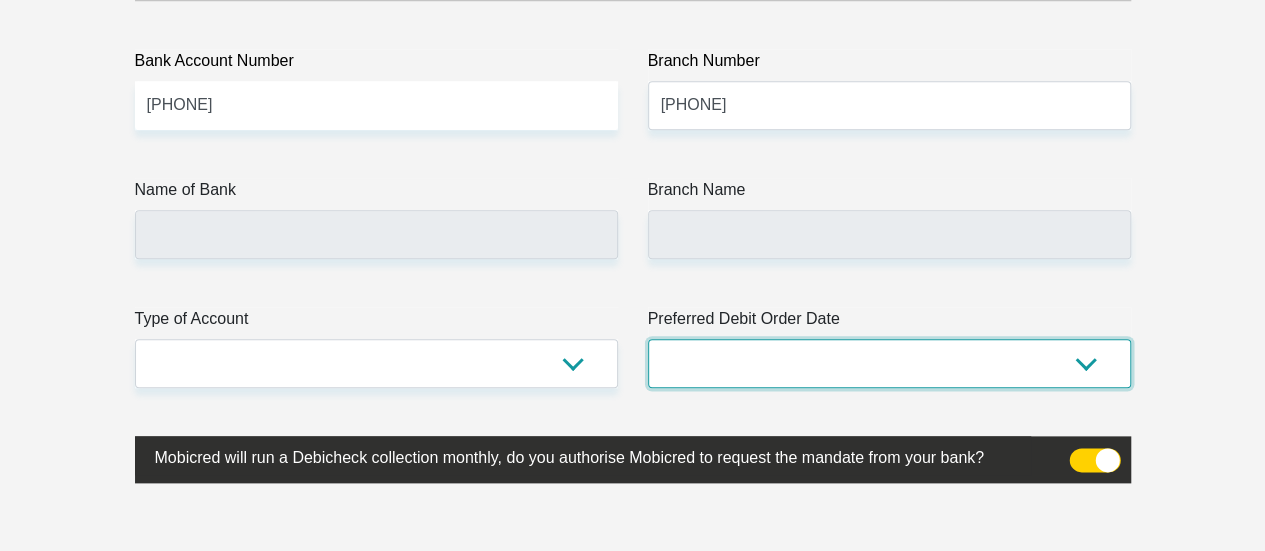 select on "27" 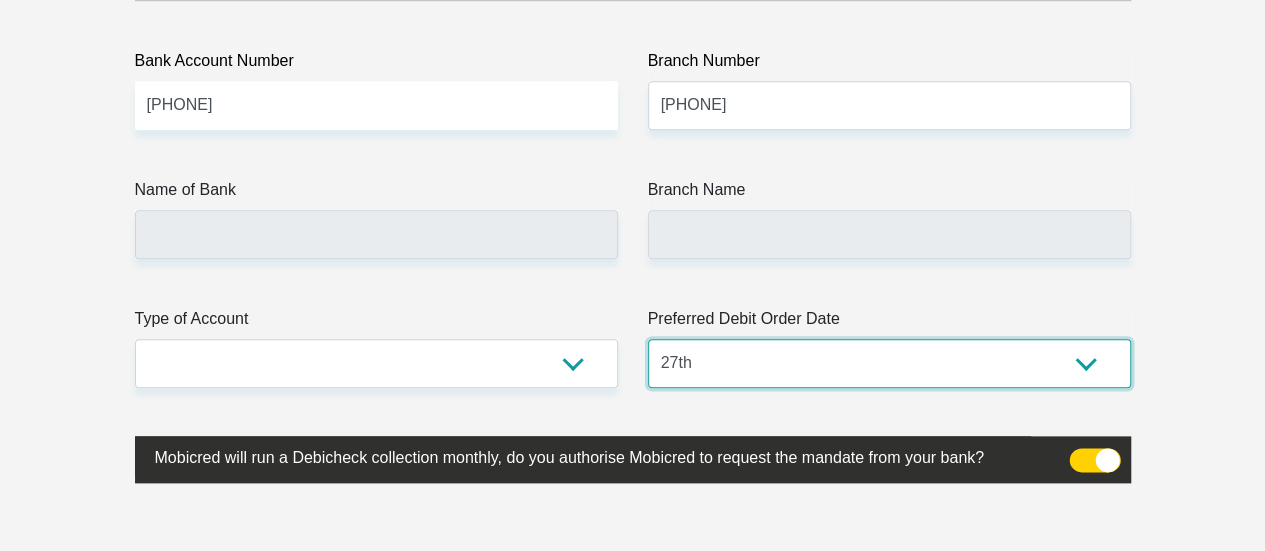 click on "1st
2nd
3rd
4th
5th
7th
18th
19th
20th
21st
22nd
23rd
24th
25th
26th
27th
28th
29th
30th" at bounding box center (889, 363) 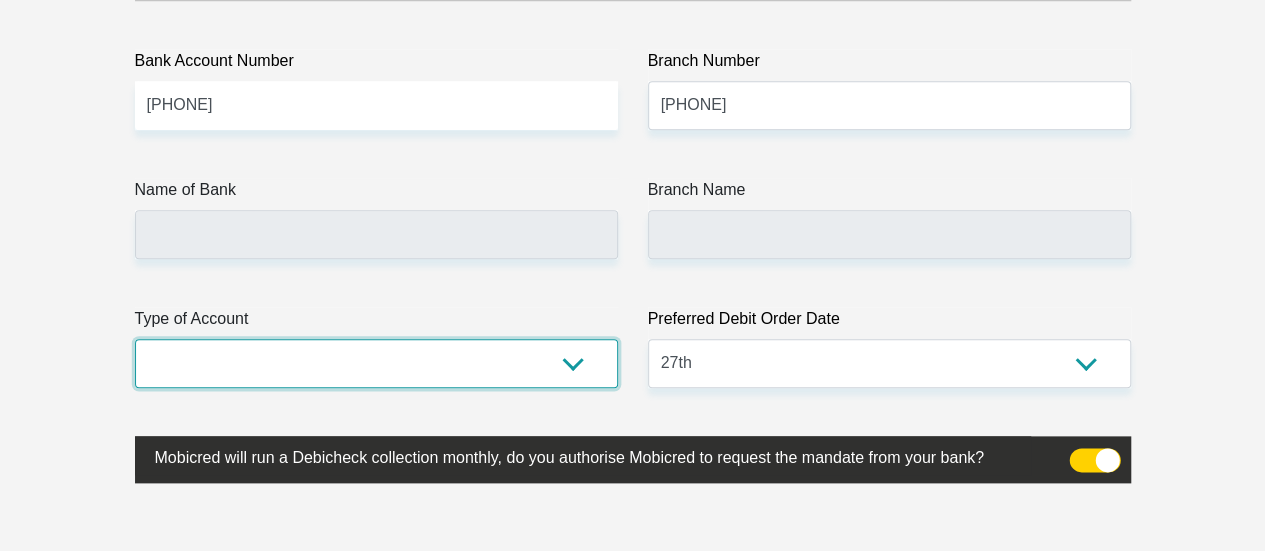 click on "Cheque
Savings" at bounding box center [376, 363] 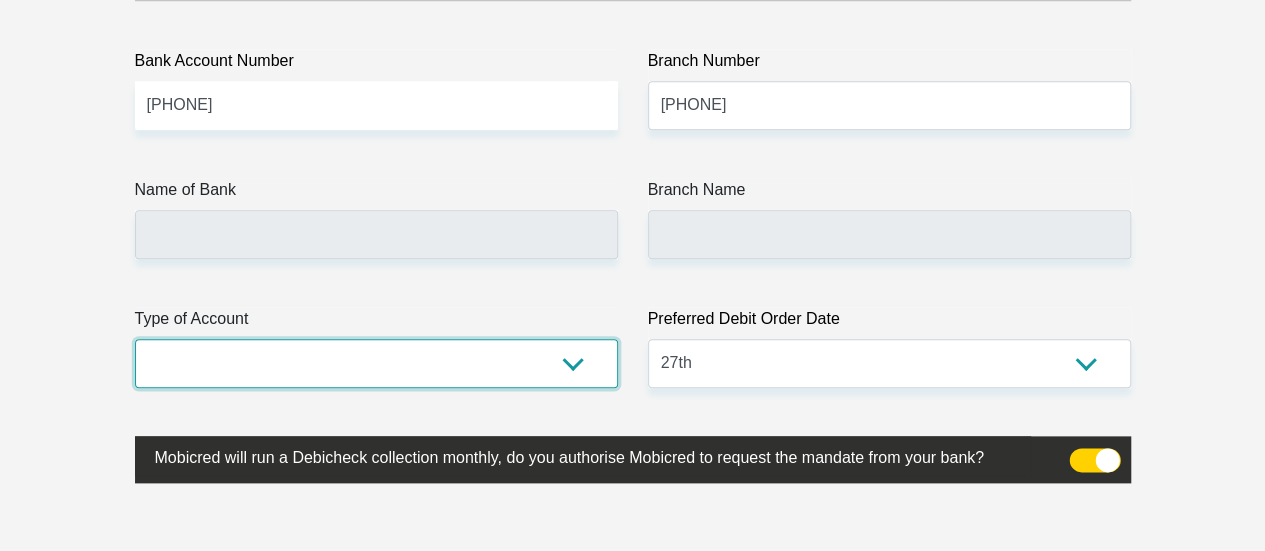 select on "CUR" 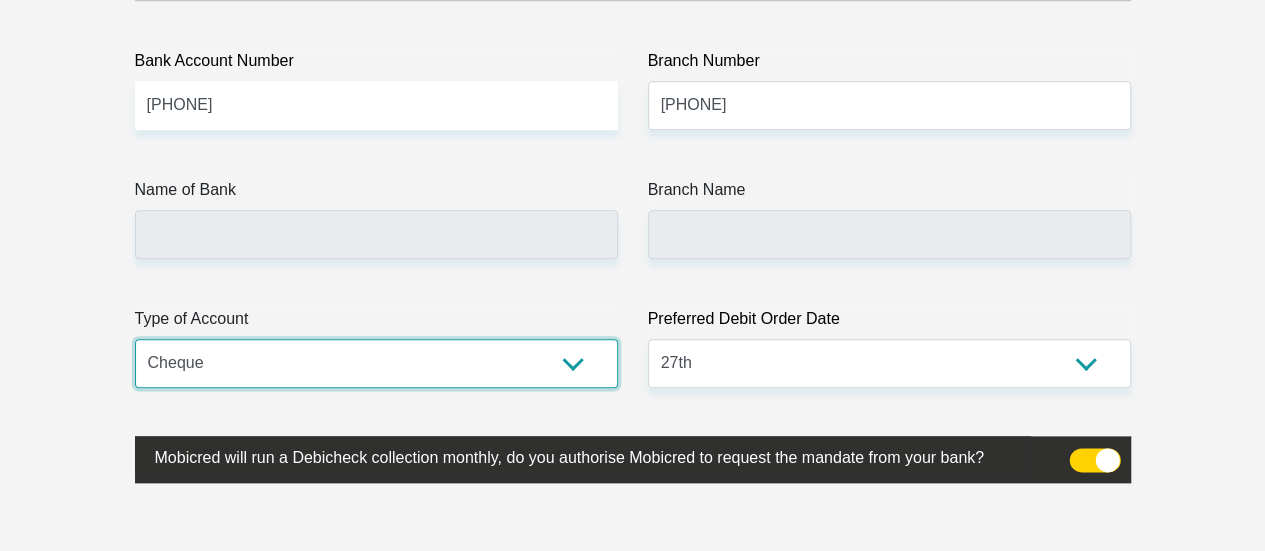 click on "Cheque
Savings" at bounding box center [376, 363] 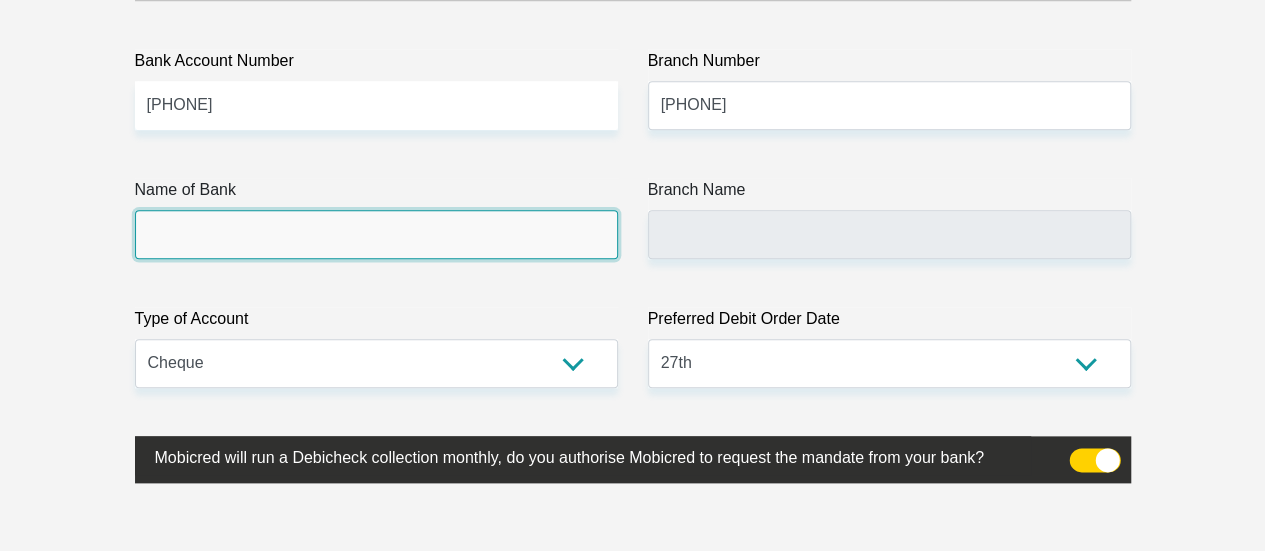 click on "Name of Bank" at bounding box center (376, 234) 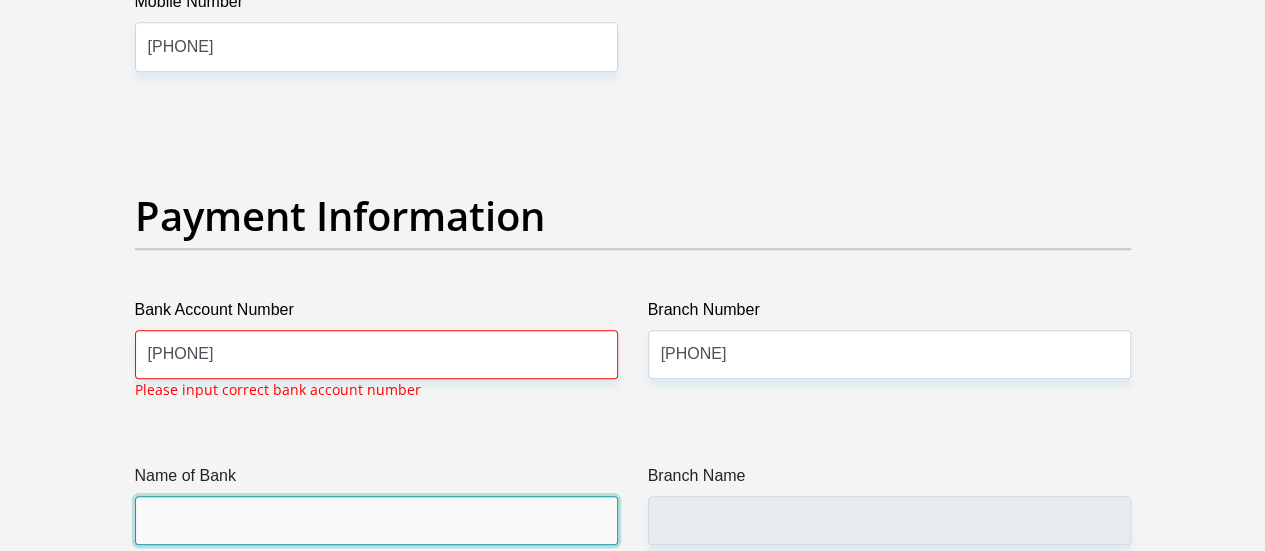 scroll, scrollTop: 4532, scrollLeft: 0, axis: vertical 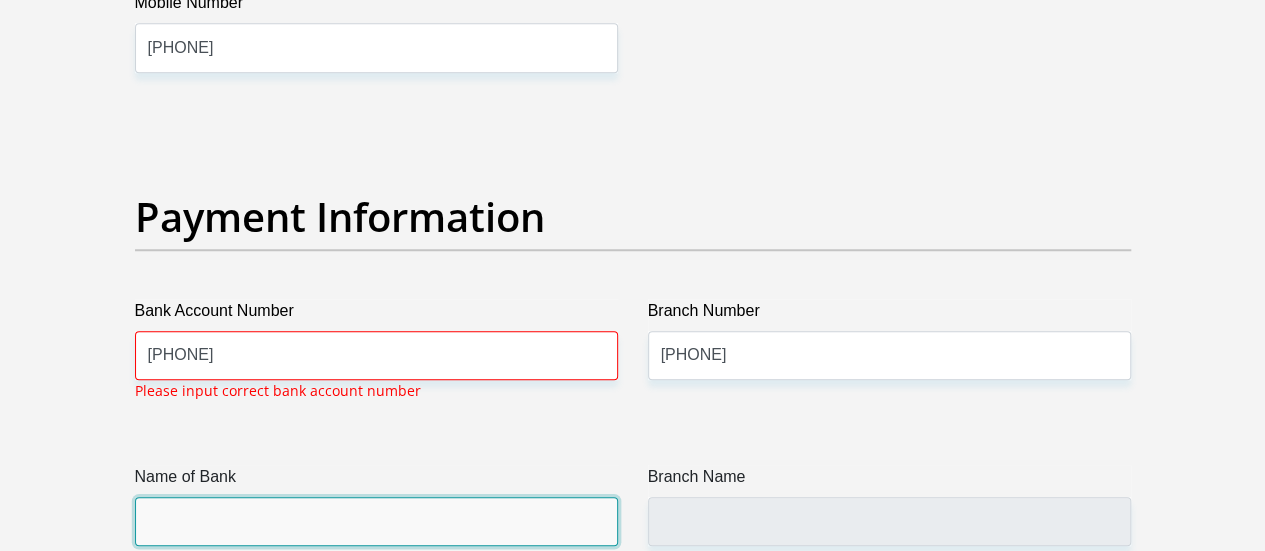 click on "Name of Bank" at bounding box center (376, 521) 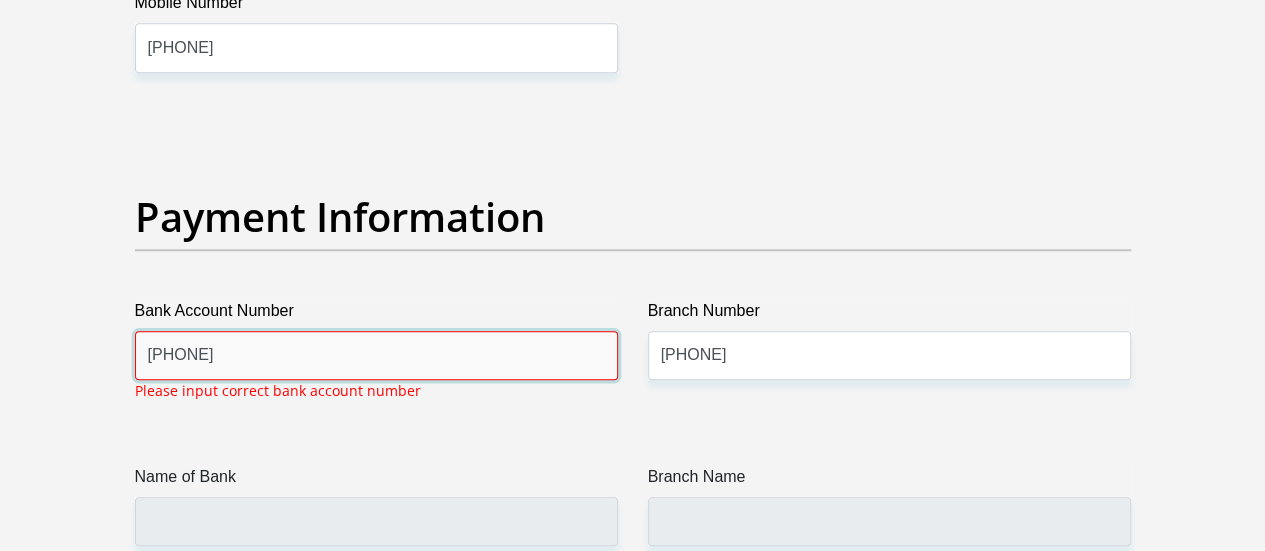click on "[PHONE]" at bounding box center (376, 355) 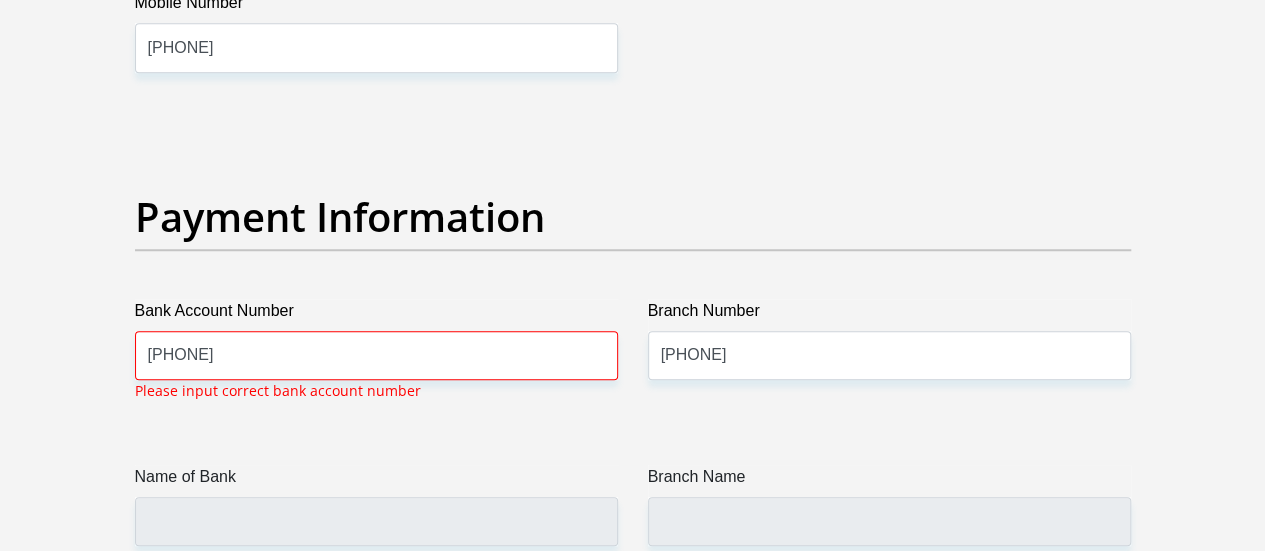 click on "Title
Mr
Ms
Mrs
Dr
Other
First Name
[NAME]
Surname
[LAST]
ID Number
[SSN]
Please input valid ID number
Race
Black
Coloured
Indian
White
Other
Contact Number
[PHONE]
Please input valid contact number
Nationality
South Africa
Afghanistan
Aland Islands  Albania  Algeria" at bounding box center (633, -872) 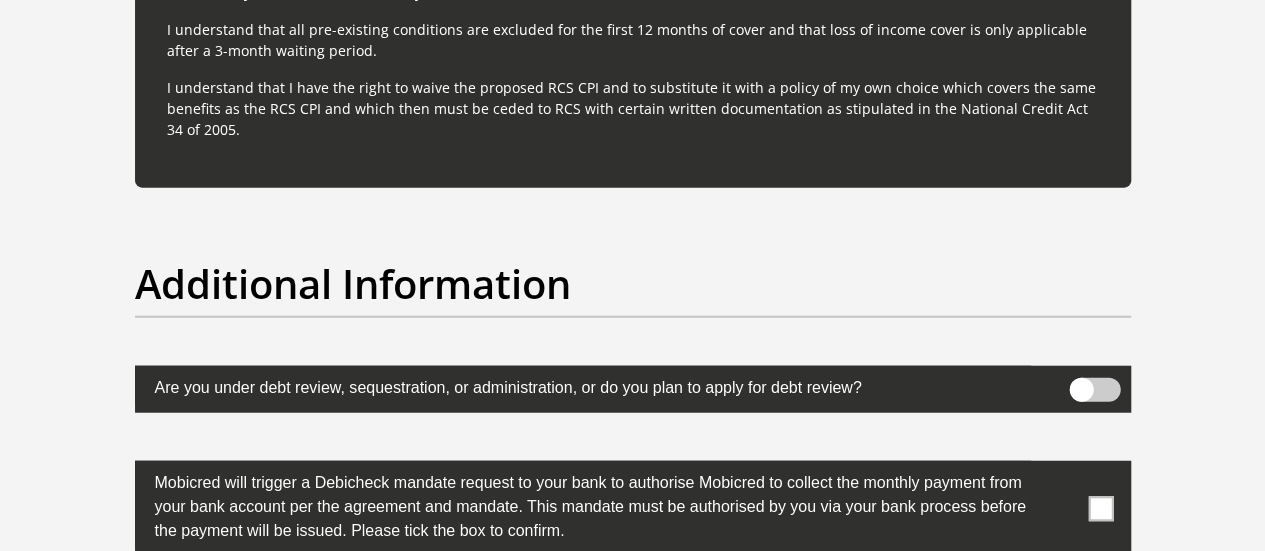 scroll, scrollTop: 6231, scrollLeft: 0, axis: vertical 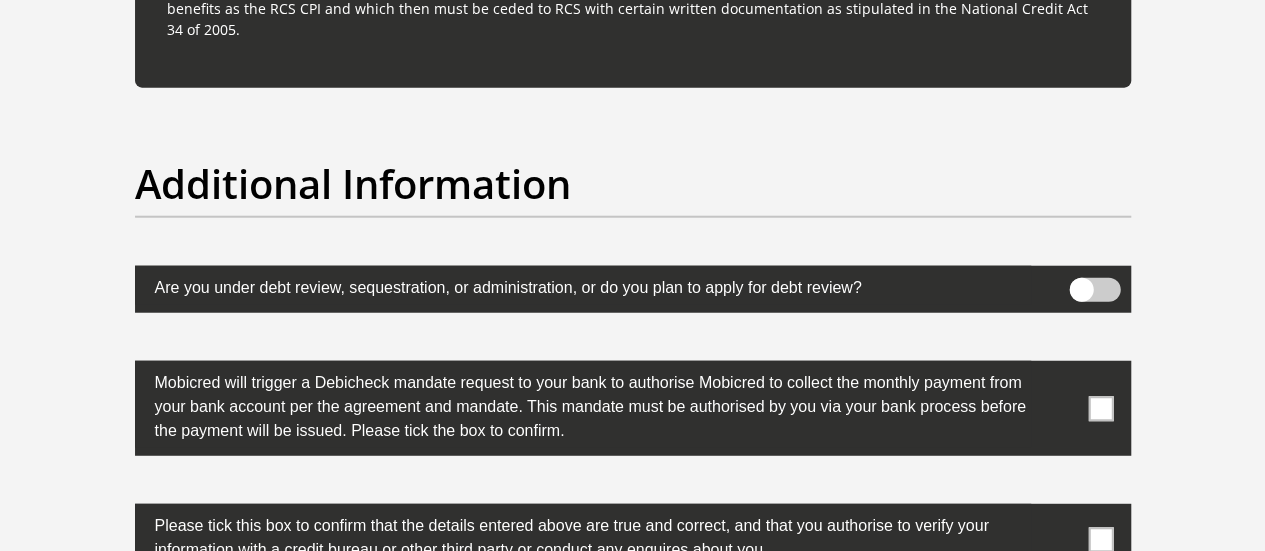 click at bounding box center [1100, 408] 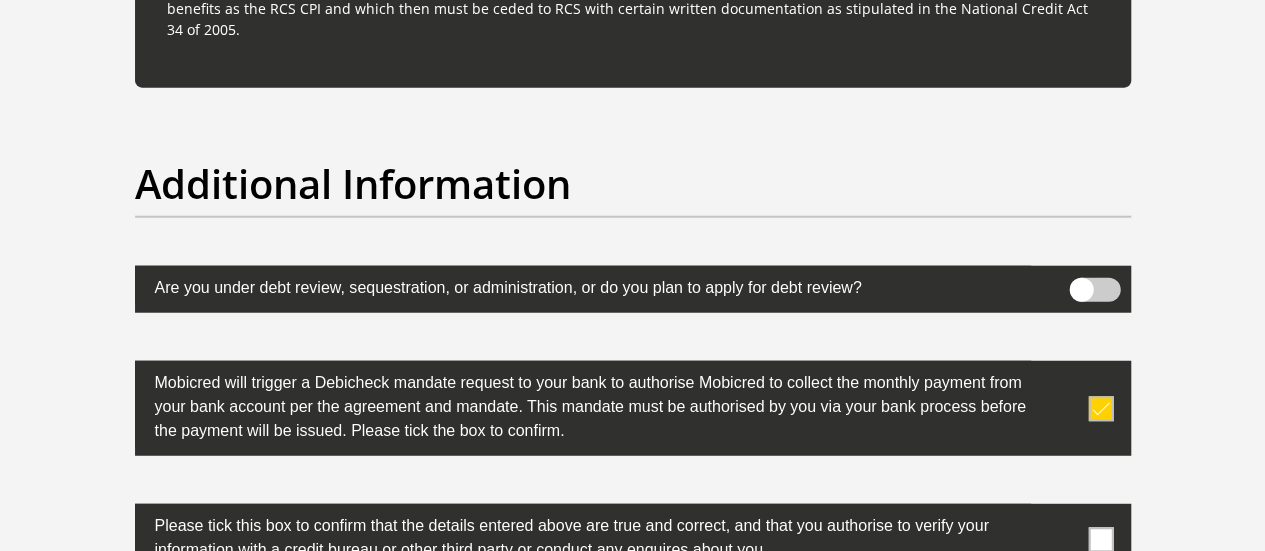 click at bounding box center [1100, 539] 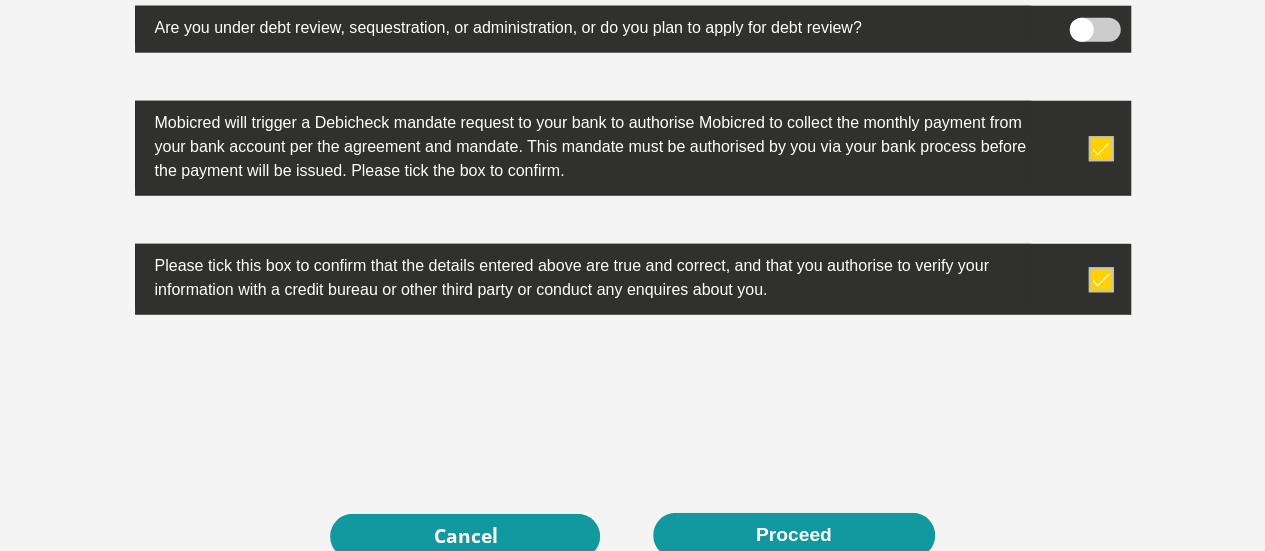 scroll, scrollTop: 6531, scrollLeft: 0, axis: vertical 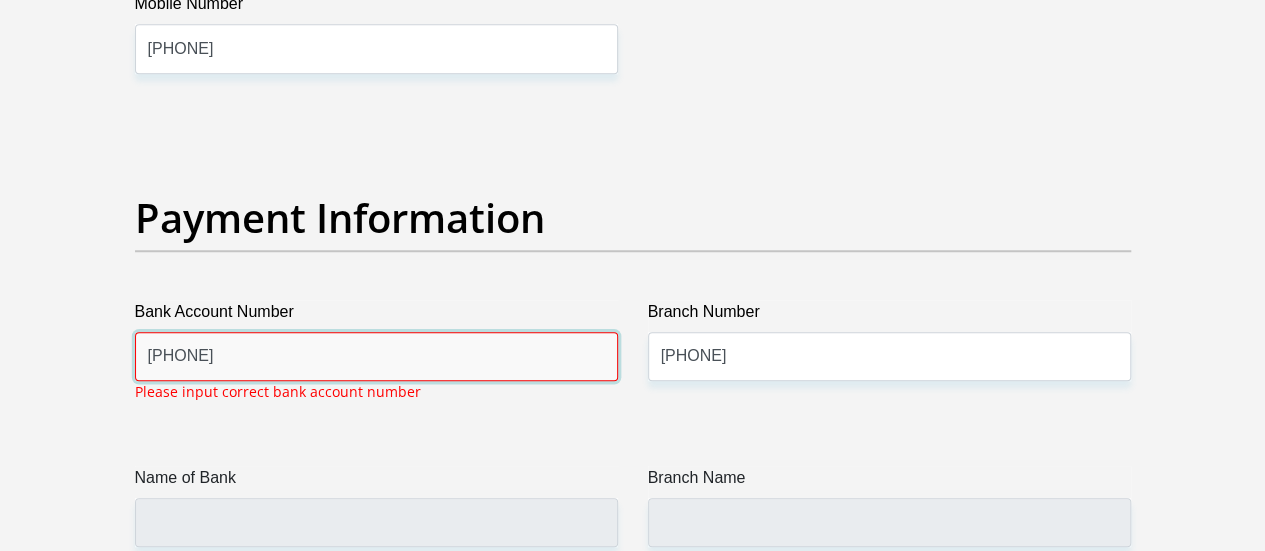 click on "[PHONE]" at bounding box center (376, 356) 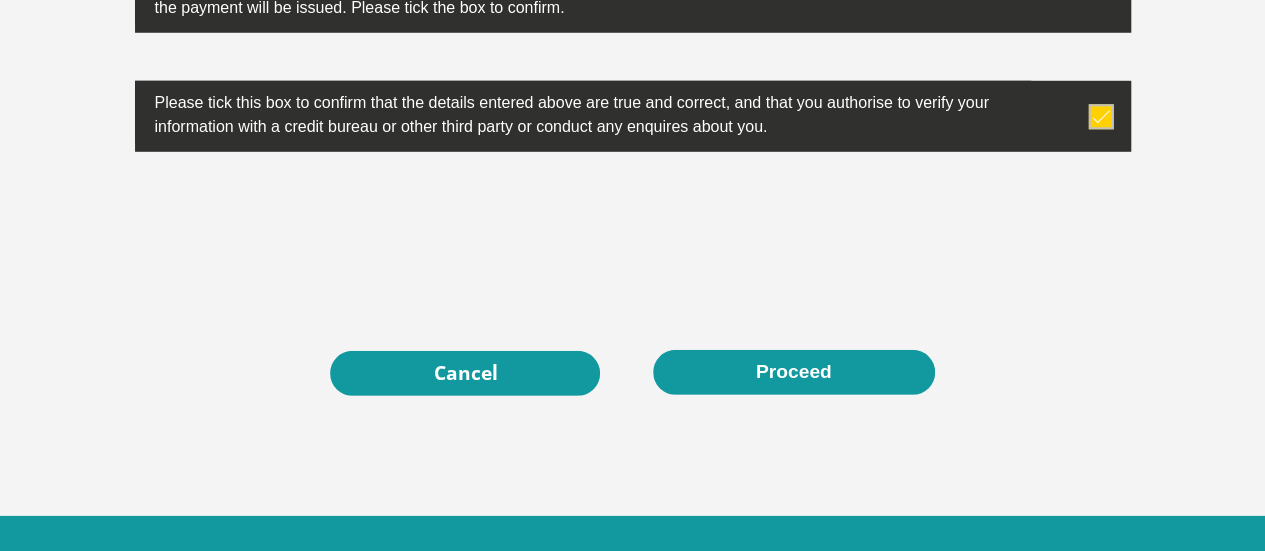 type on "[PHONE]" 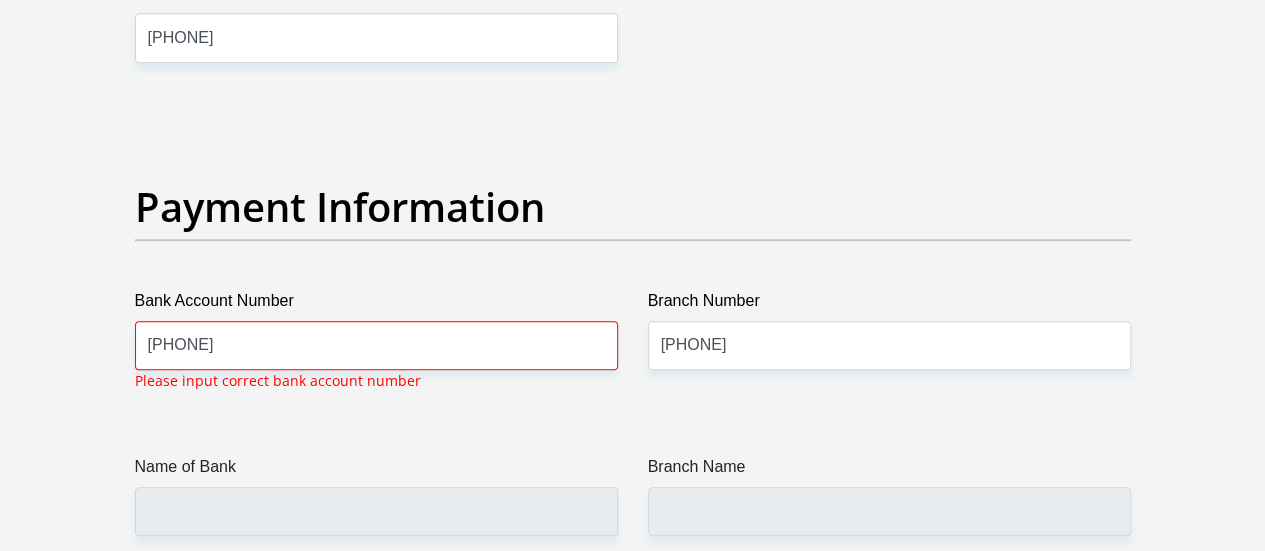 scroll, scrollTop: 4532, scrollLeft: 0, axis: vertical 